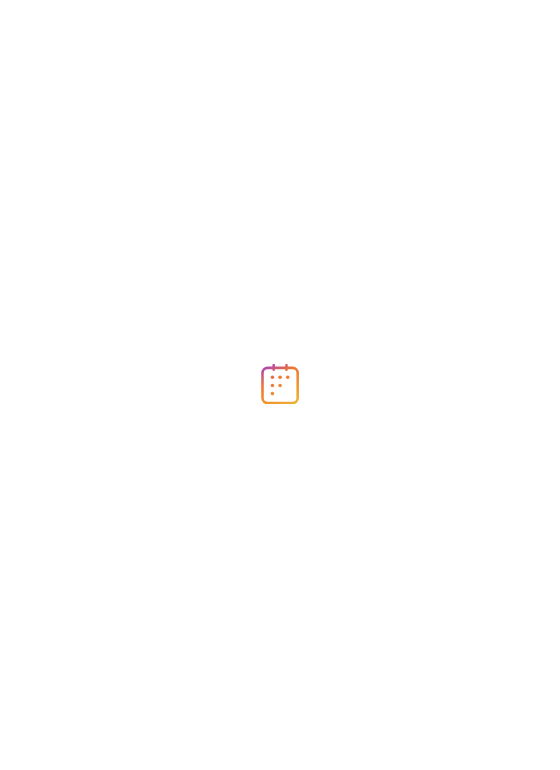 scroll, scrollTop: 0, scrollLeft: 0, axis: both 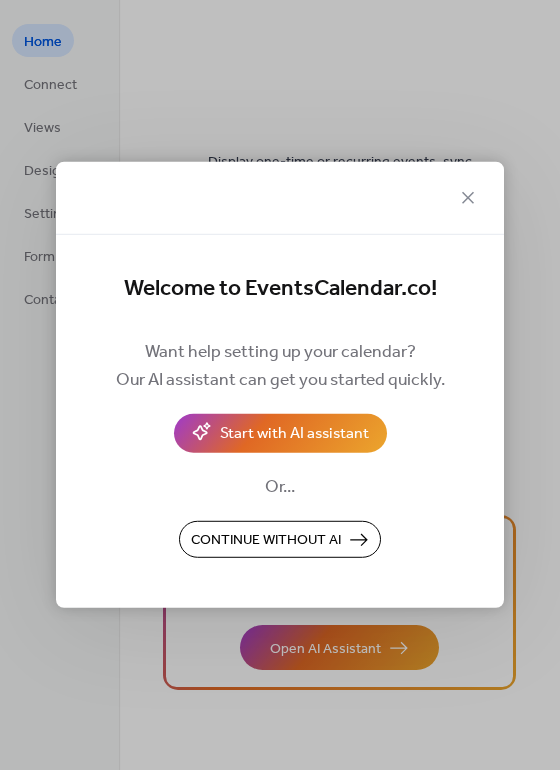 click on "Continue without AI" at bounding box center [266, 541] 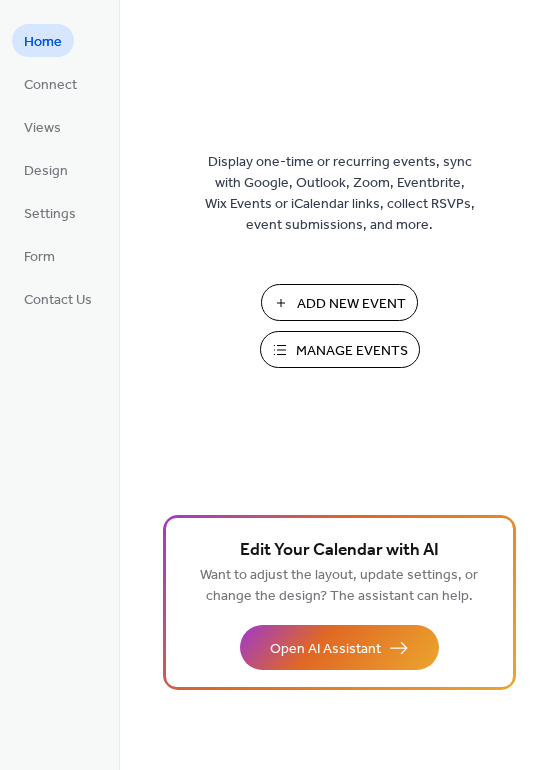 click on "Add New Event" at bounding box center (351, 304) 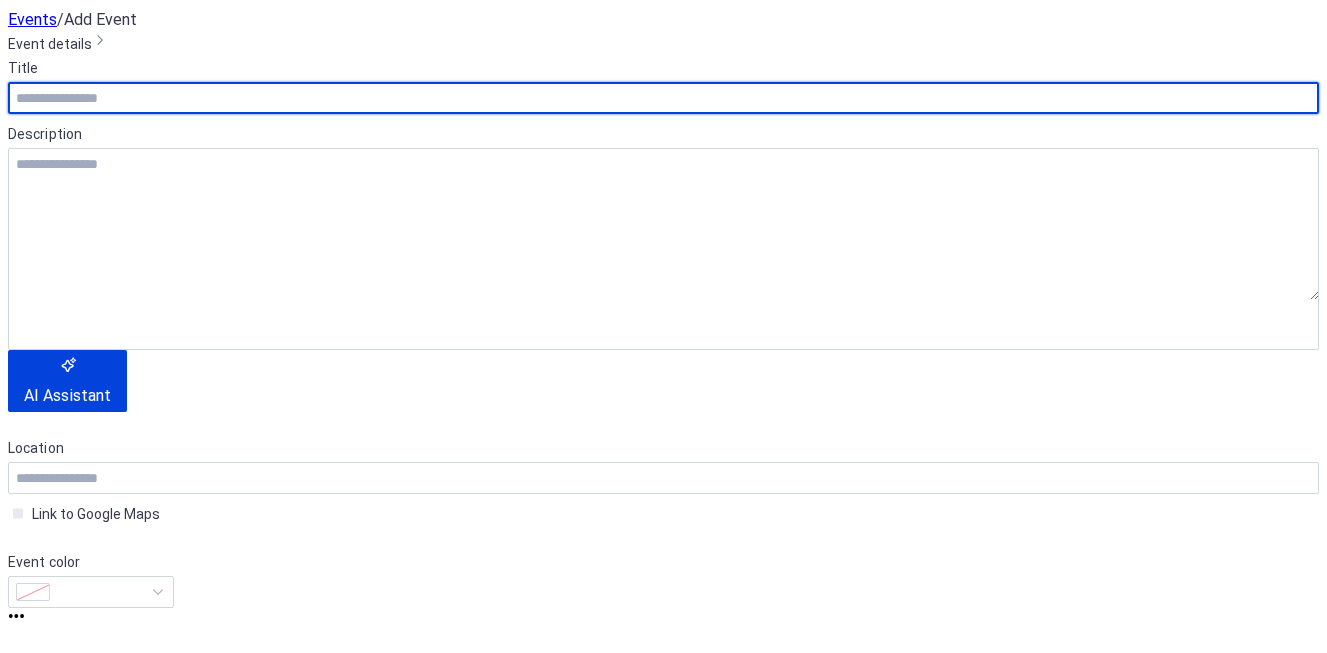 scroll, scrollTop: 0, scrollLeft: 0, axis: both 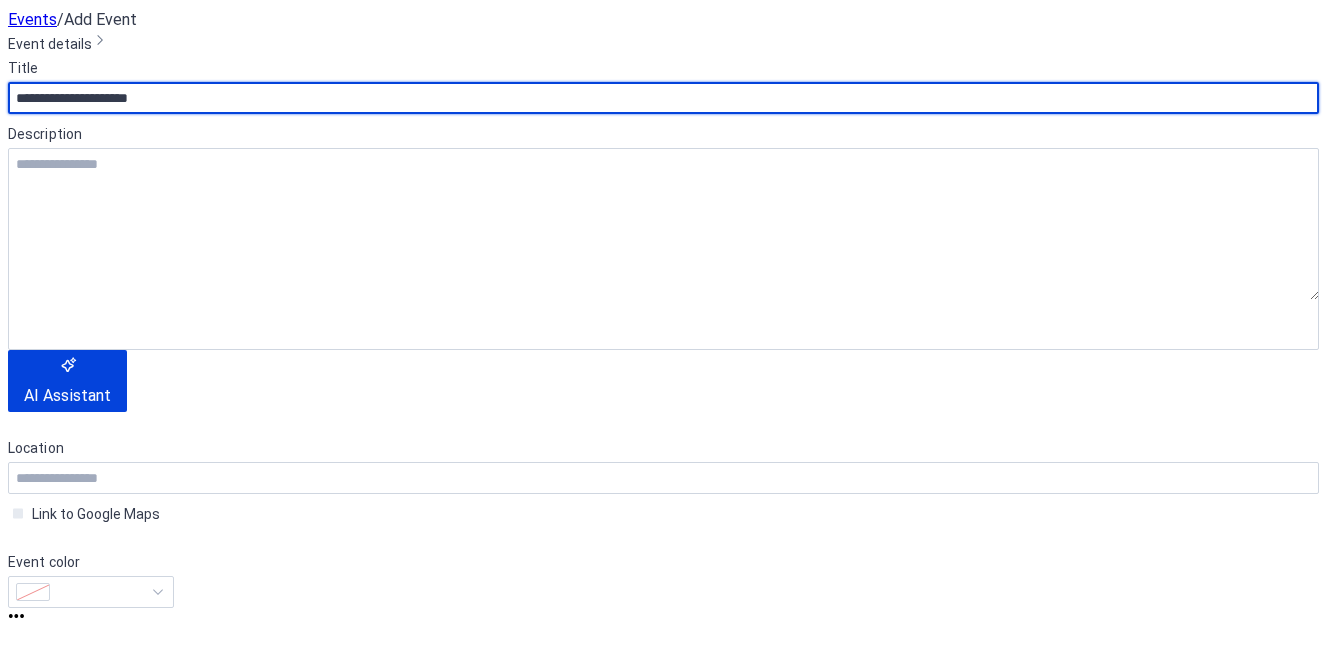type on "**********" 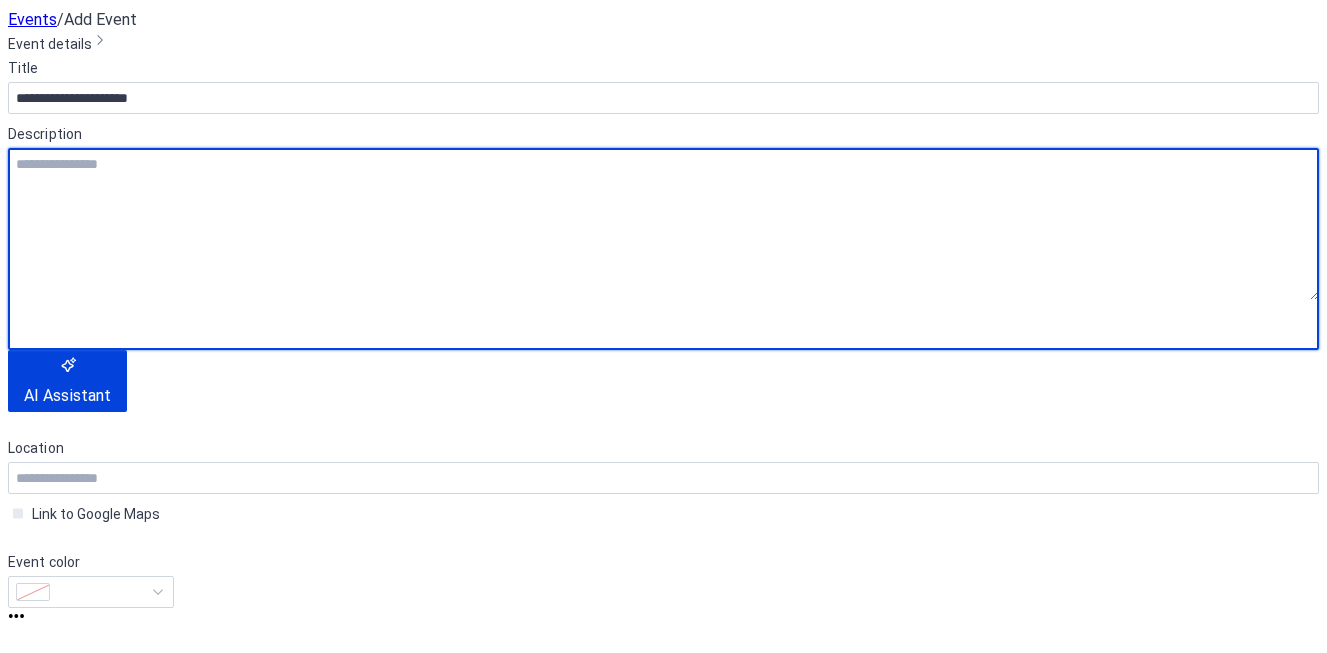 scroll, scrollTop: 1, scrollLeft: 0, axis: vertical 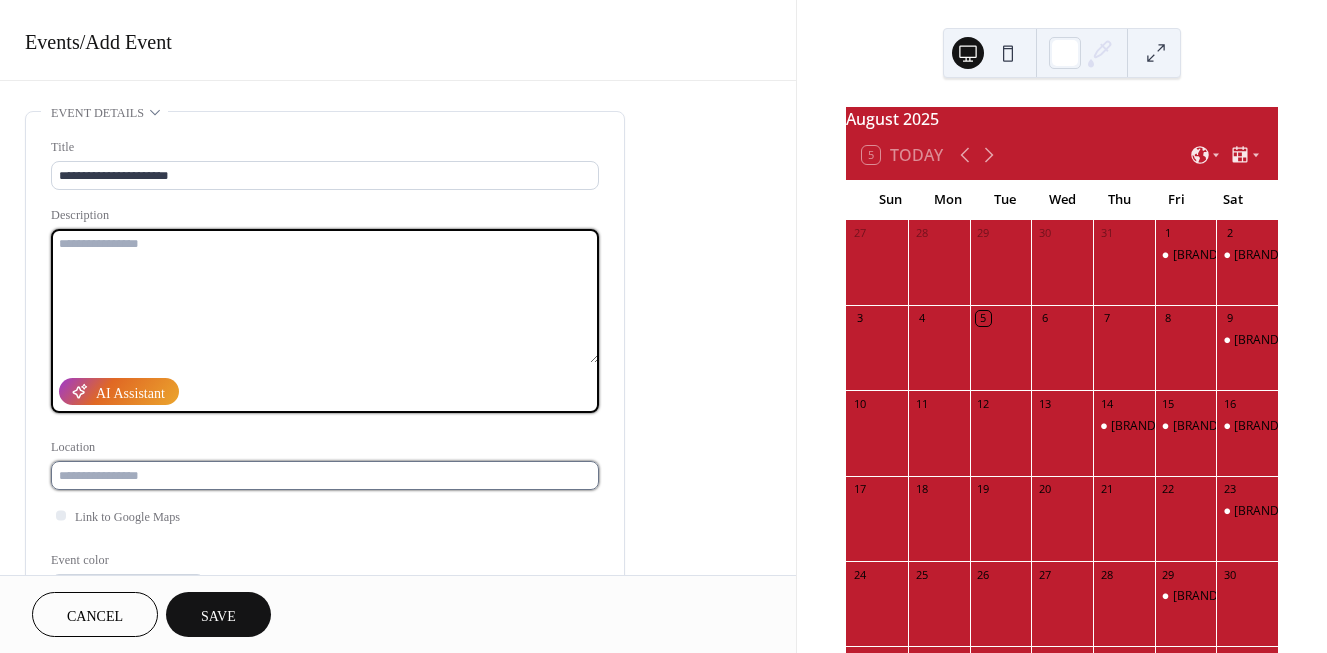 click at bounding box center (325, 475) 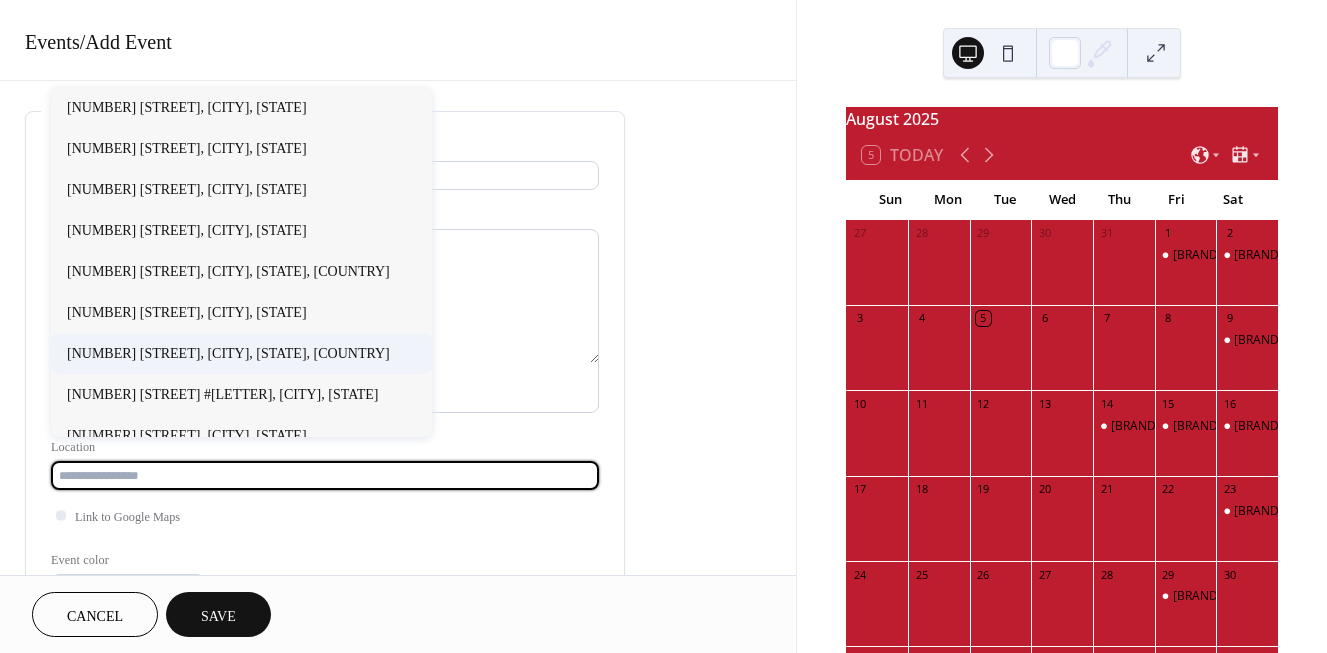 paste on "**********" 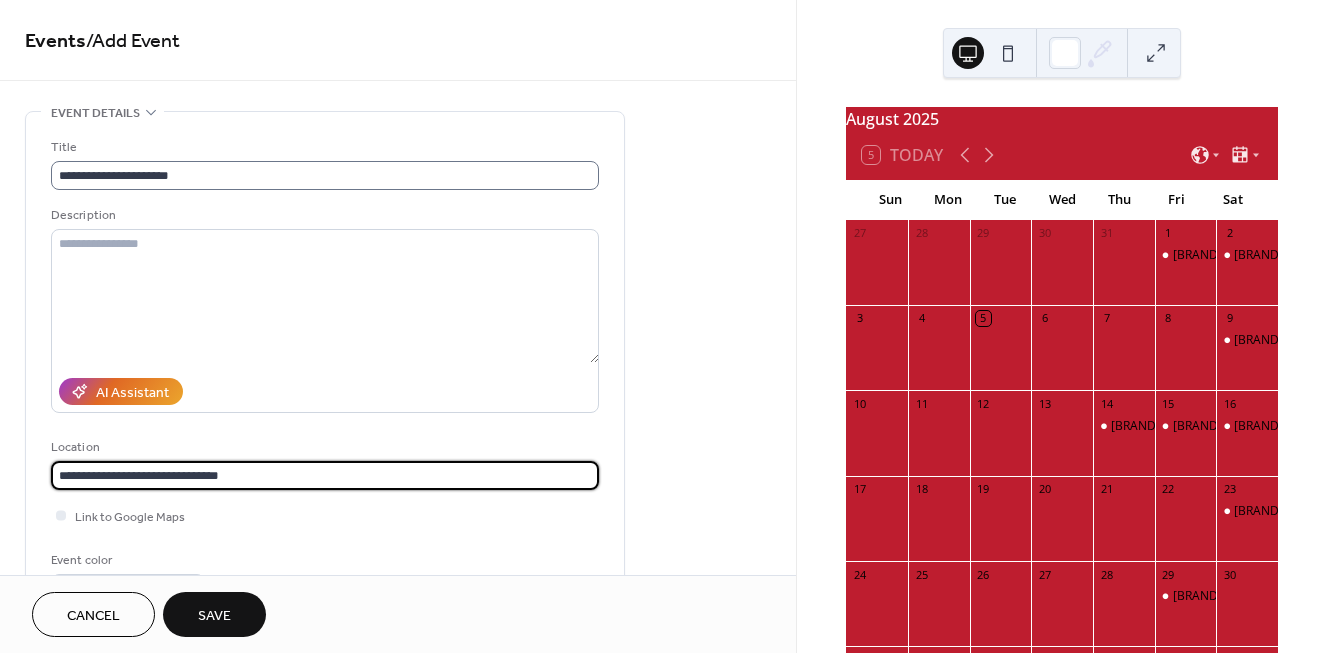 type on "**********" 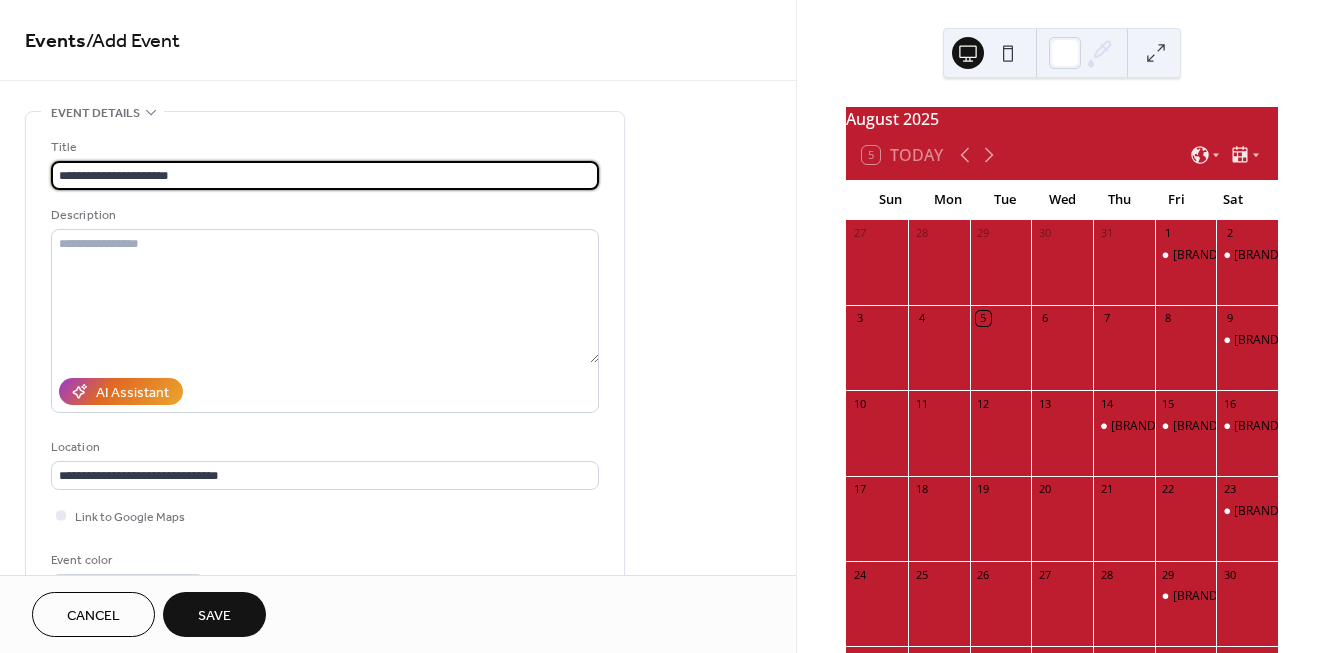 scroll, scrollTop: 0, scrollLeft: 0, axis: both 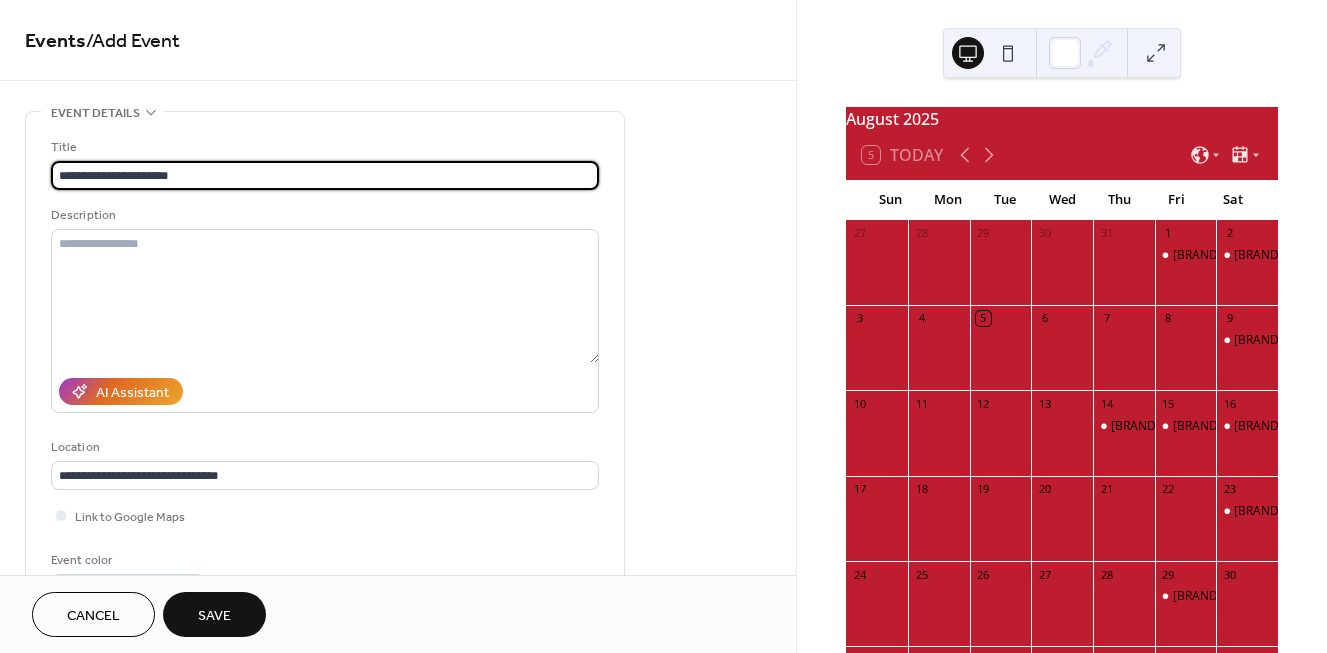 drag, startPoint x: 179, startPoint y: 175, endPoint x: 282, endPoint y: 183, distance: 103.31021 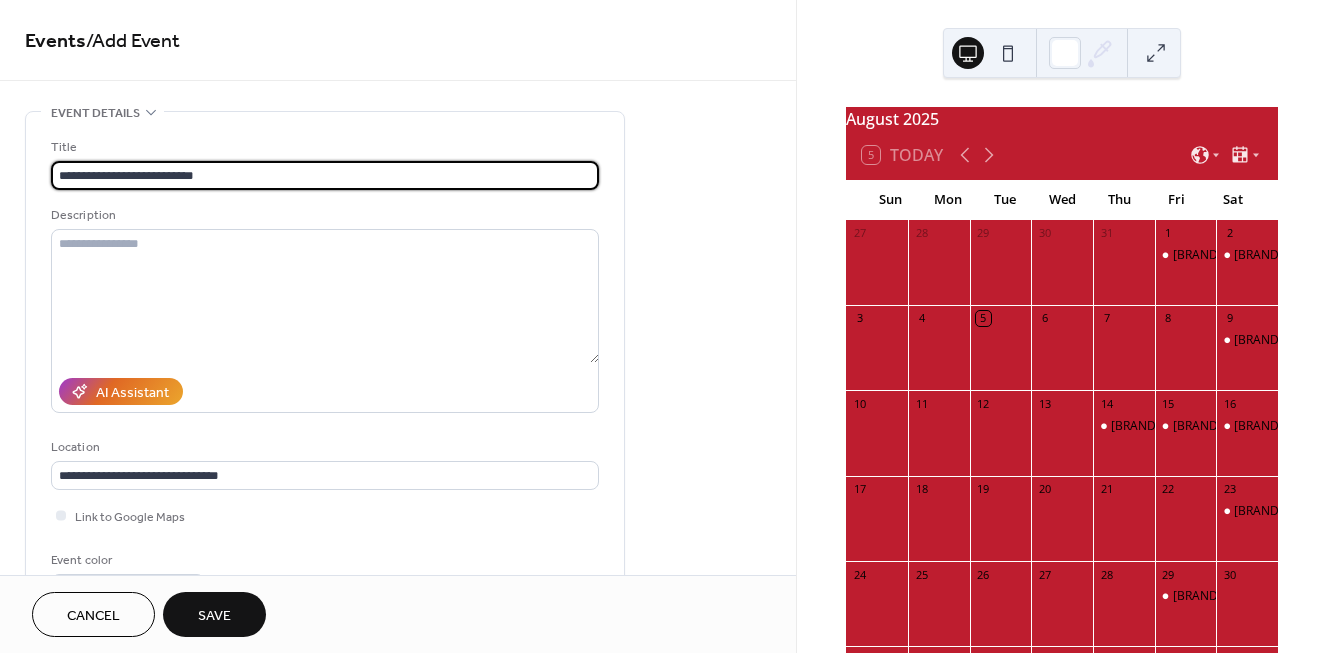 type on "**********" 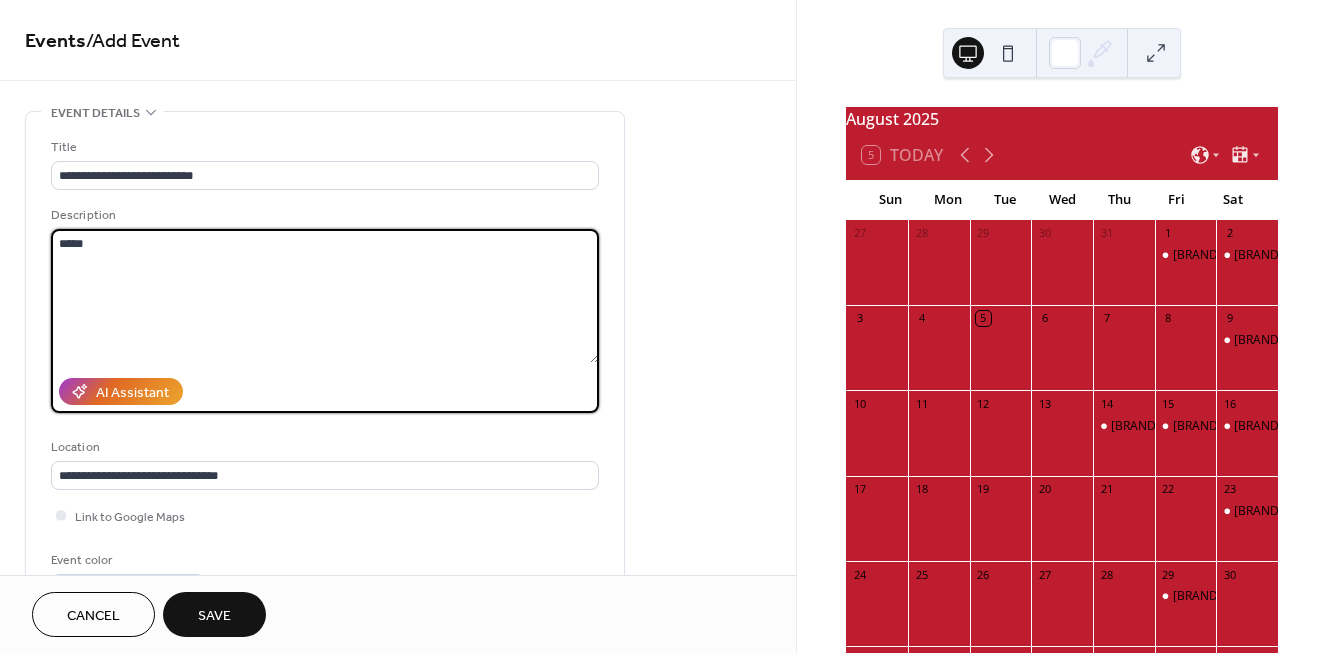 type on "******" 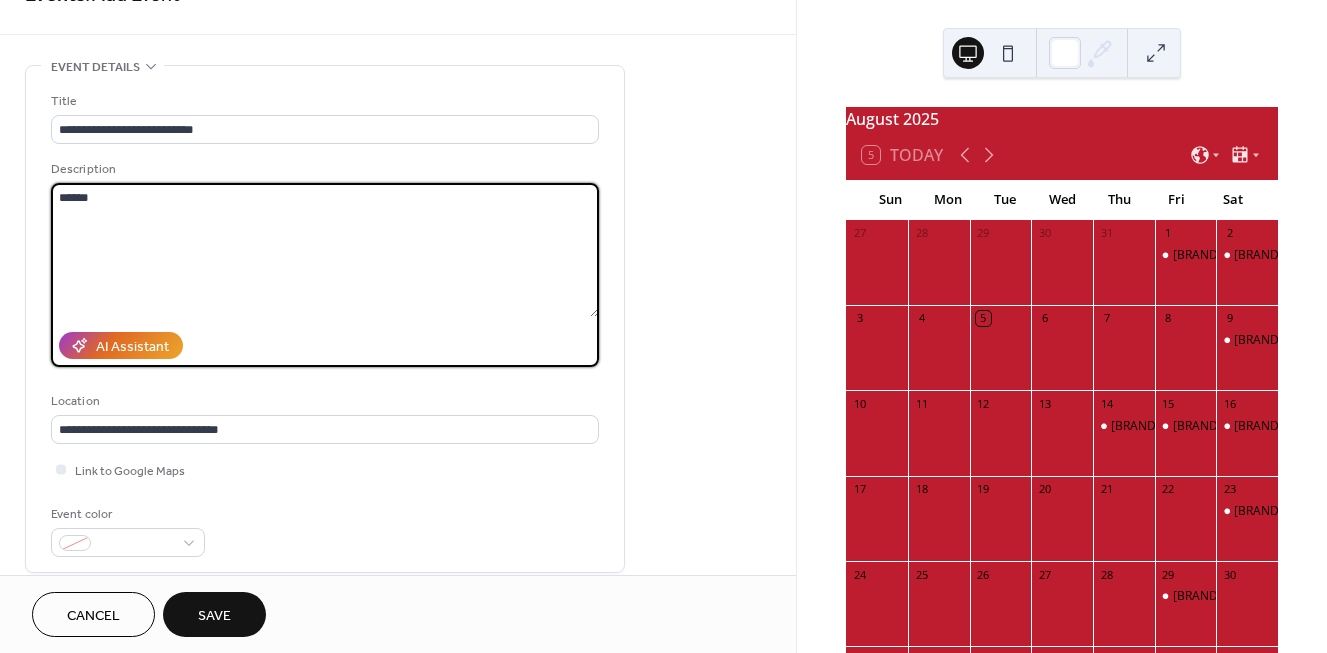 scroll, scrollTop: 0, scrollLeft: 0, axis: both 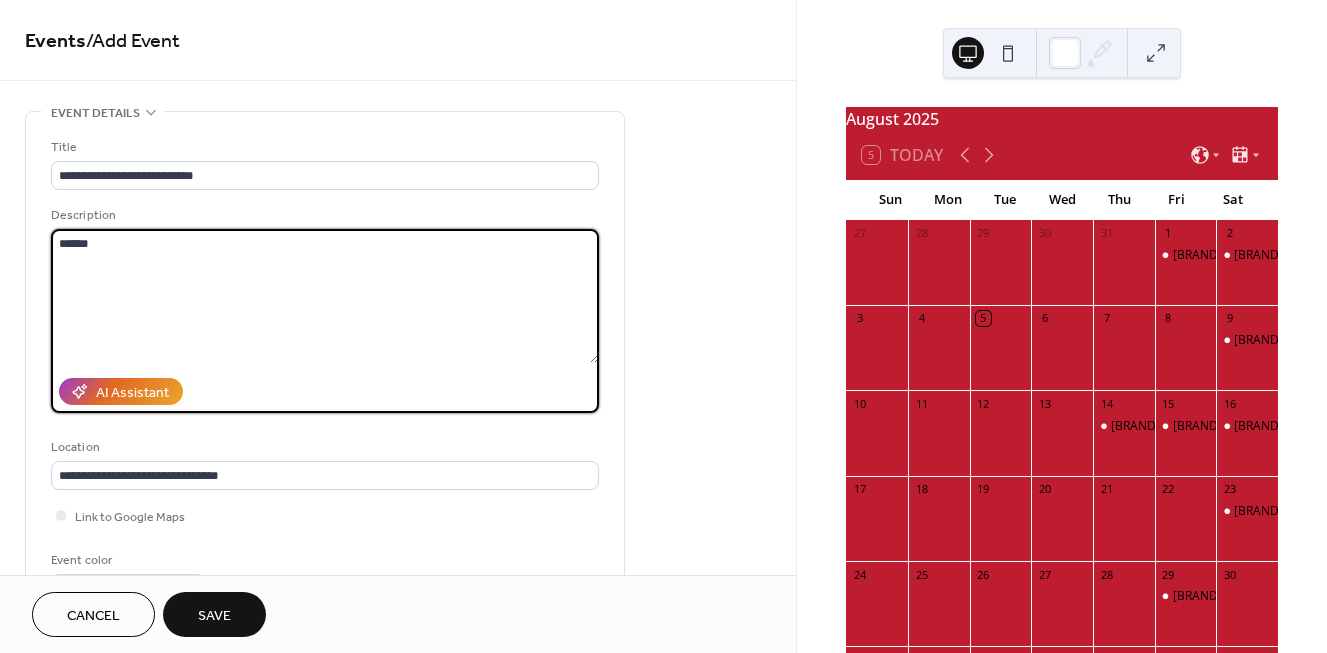 type 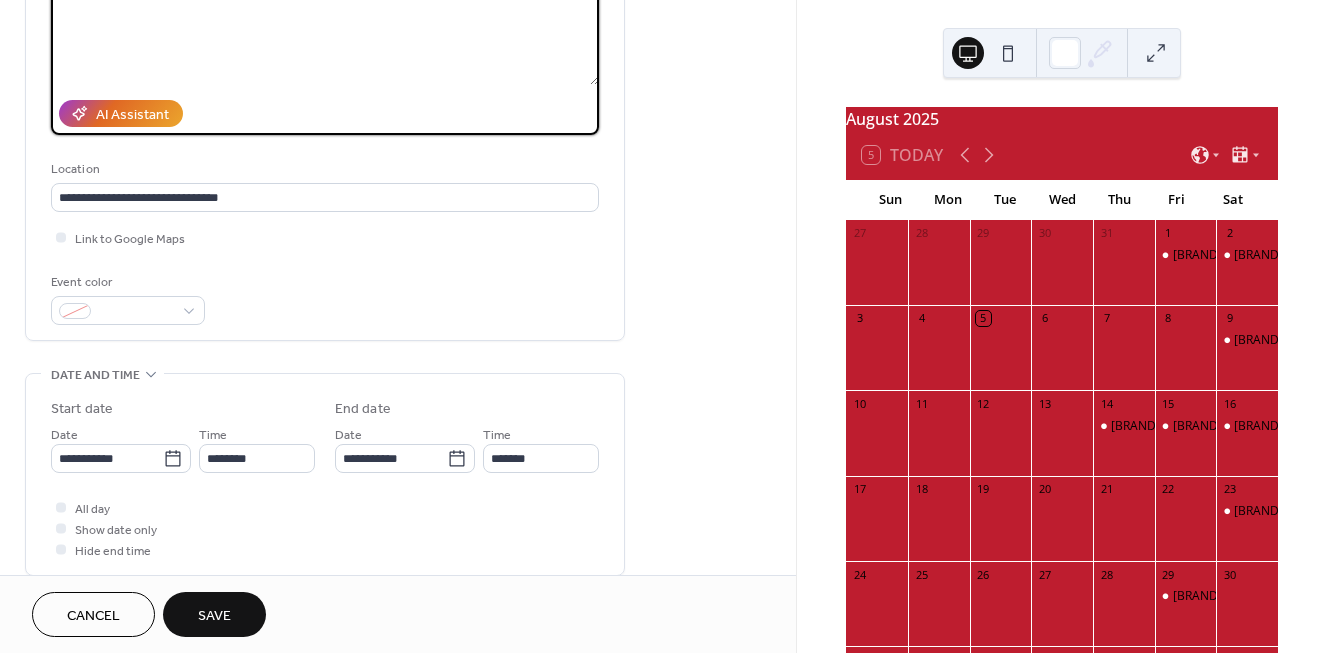 scroll, scrollTop: 280, scrollLeft: 0, axis: vertical 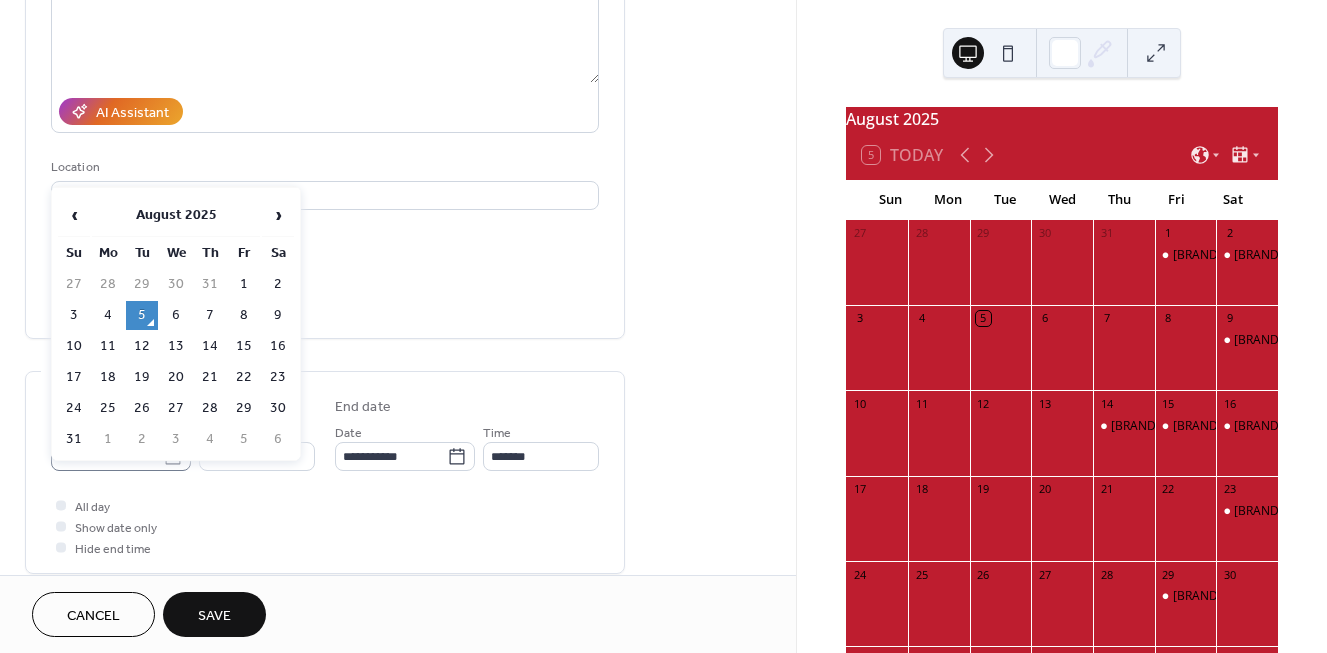 click 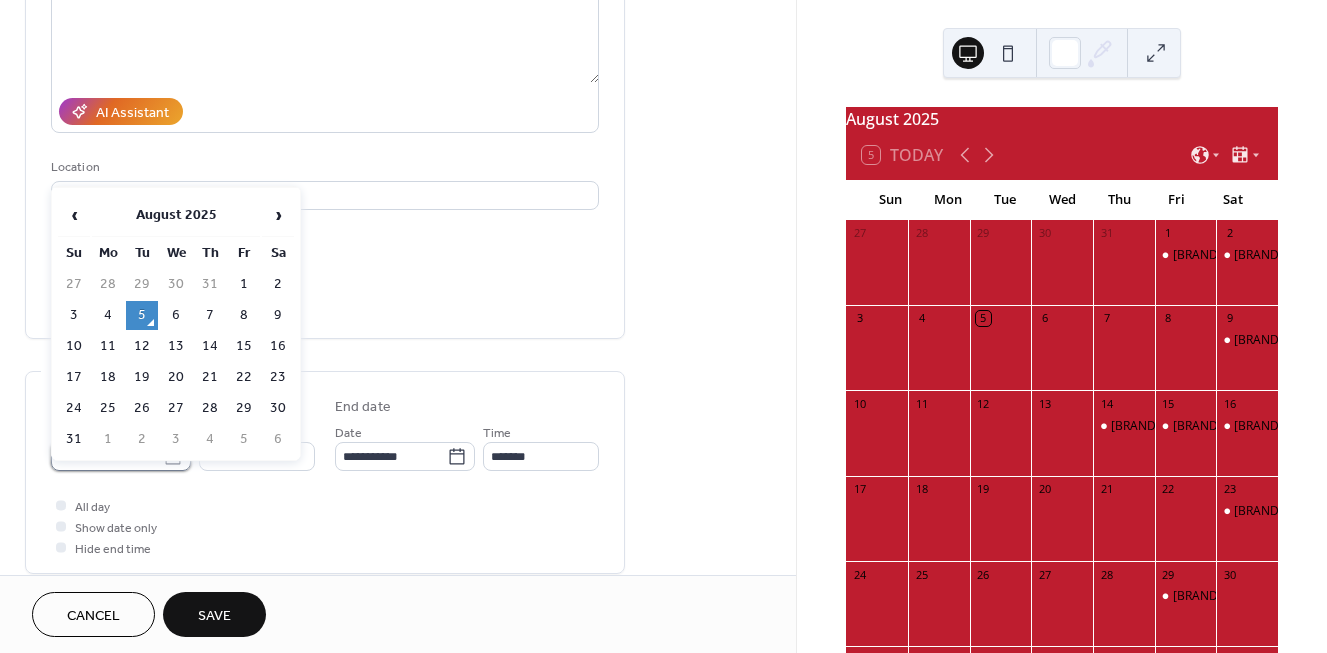 click on "**********" at bounding box center [107, 456] 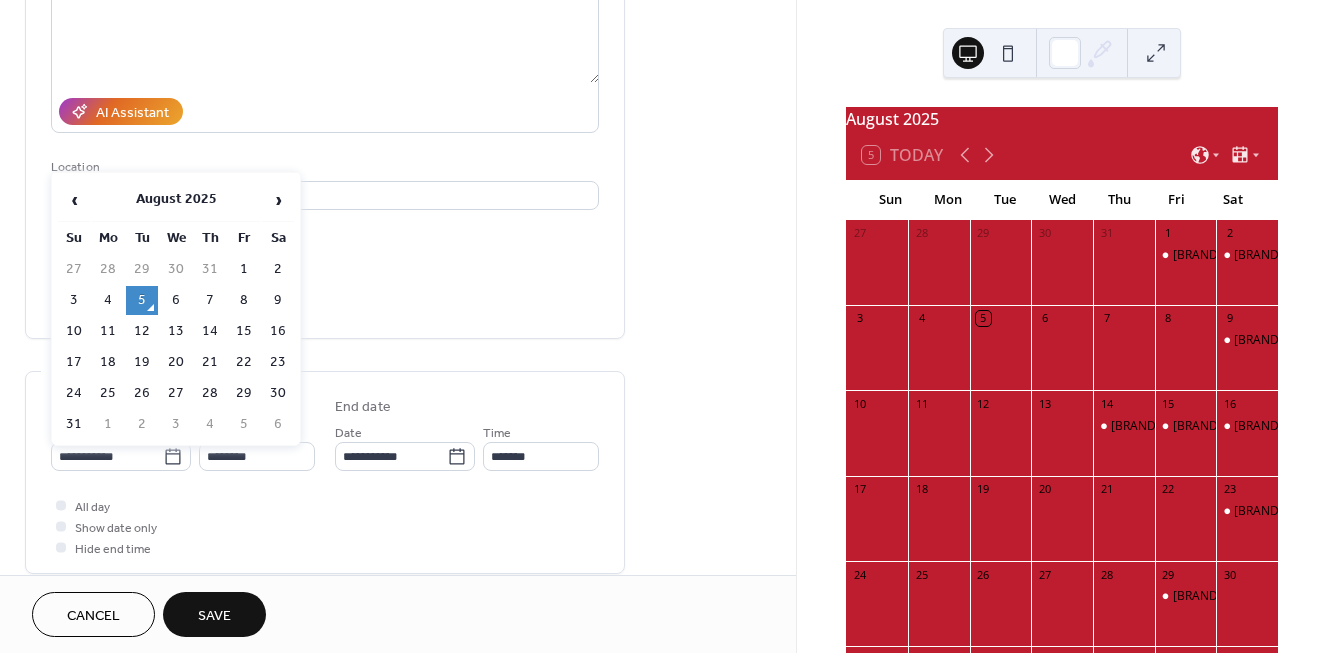 click on "7" at bounding box center [210, 300] 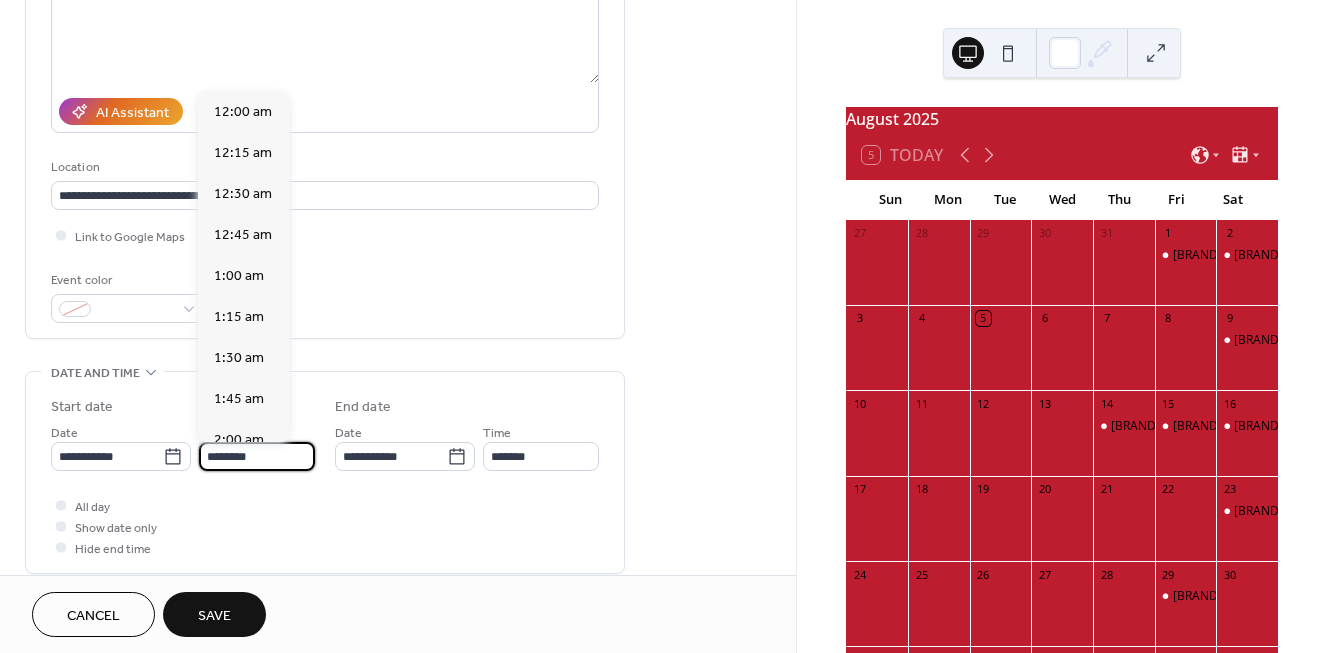 scroll, scrollTop: 1944, scrollLeft: 0, axis: vertical 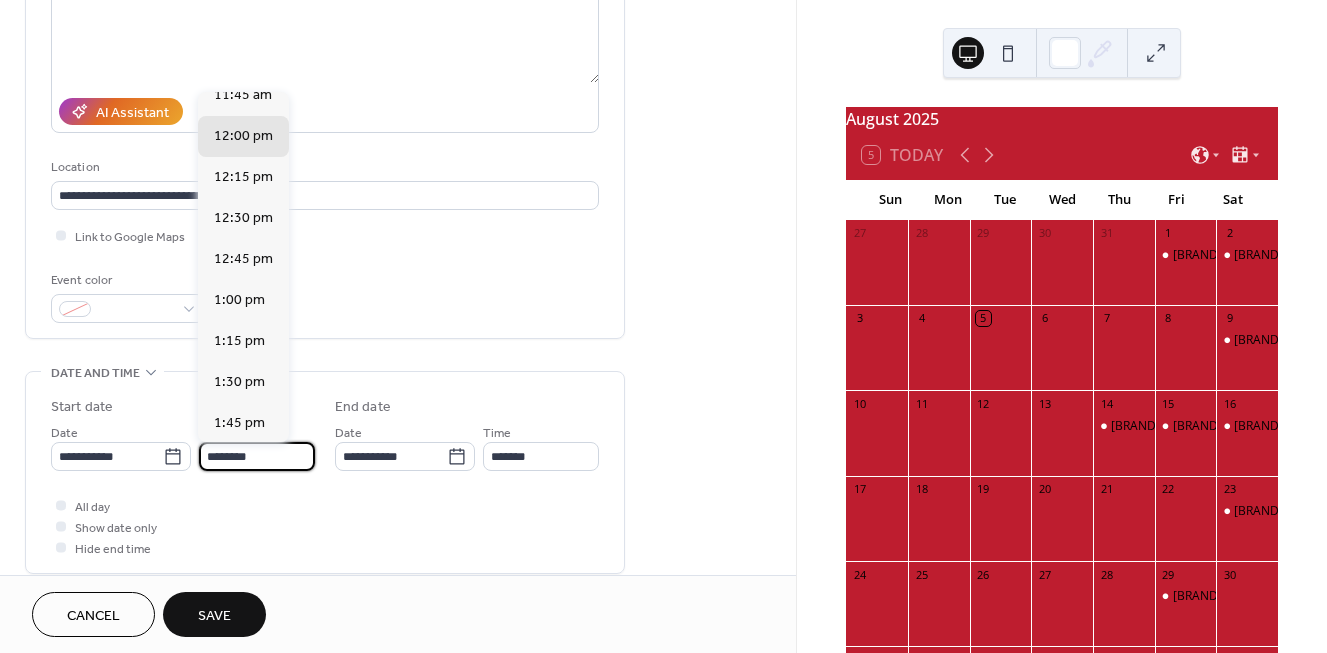 click on "********" at bounding box center (257, 456) 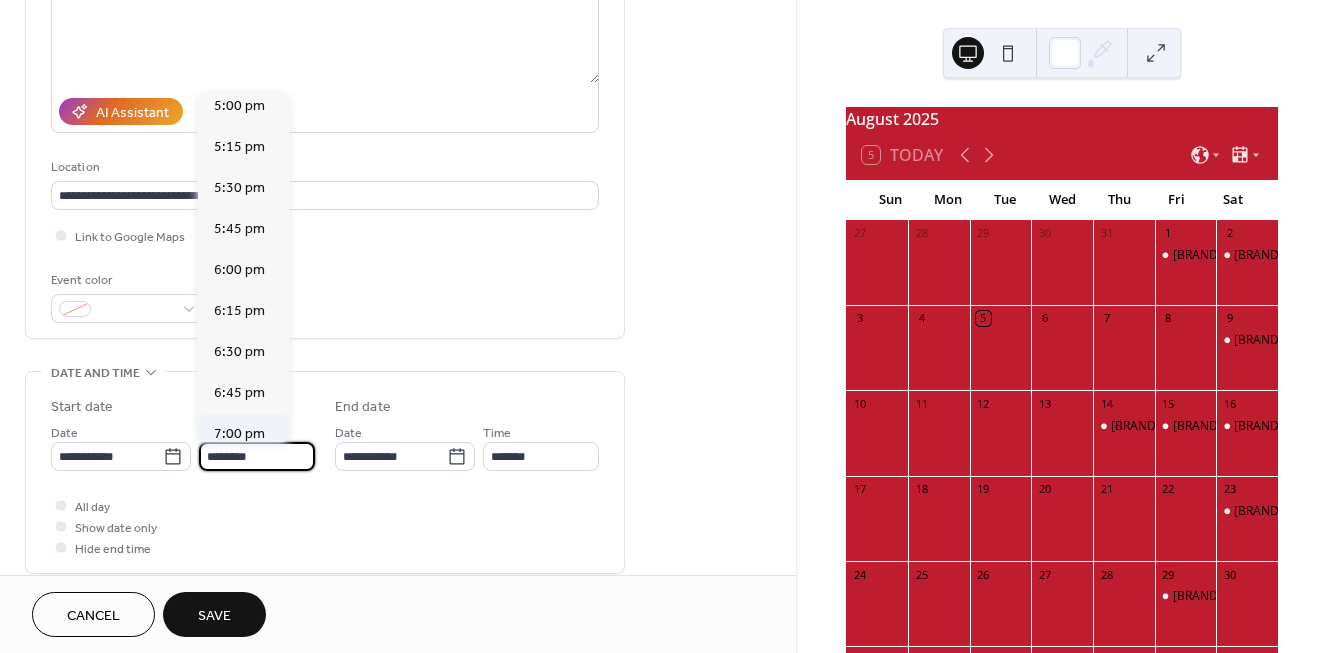 scroll, scrollTop: 2788, scrollLeft: 0, axis: vertical 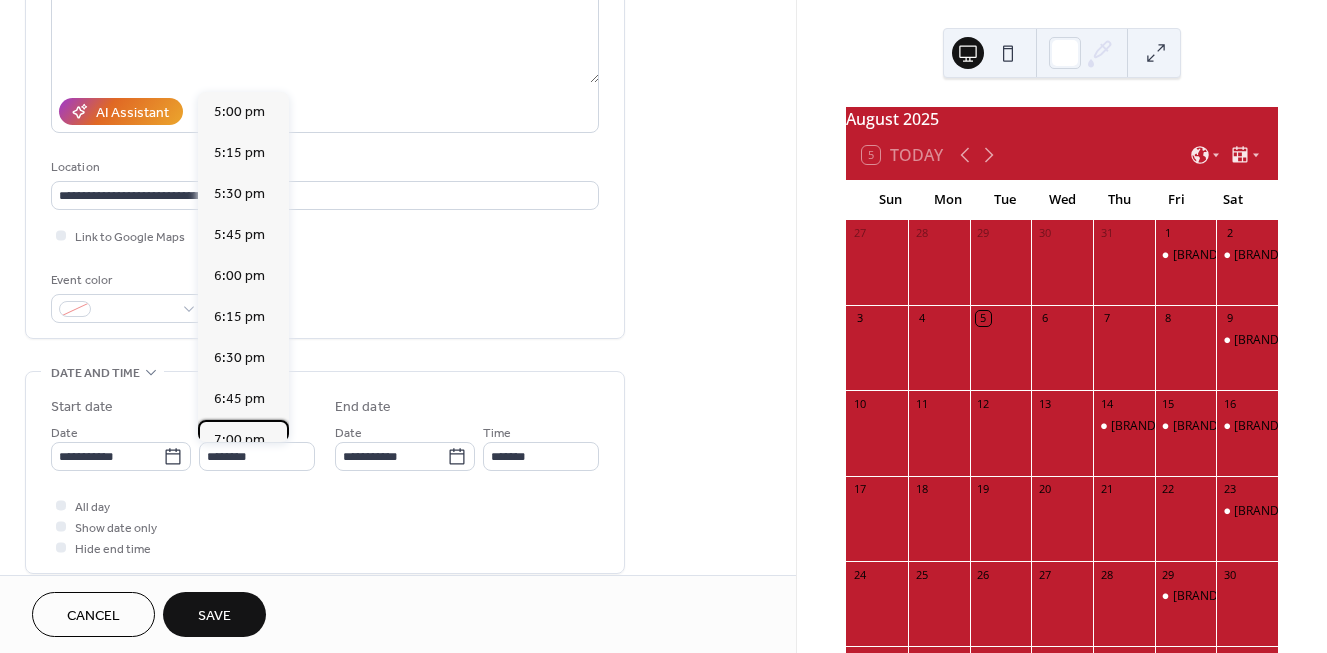 drag, startPoint x: 245, startPoint y: 398, endPoint x: 291, endPoint y: 404, distance: 46.389652 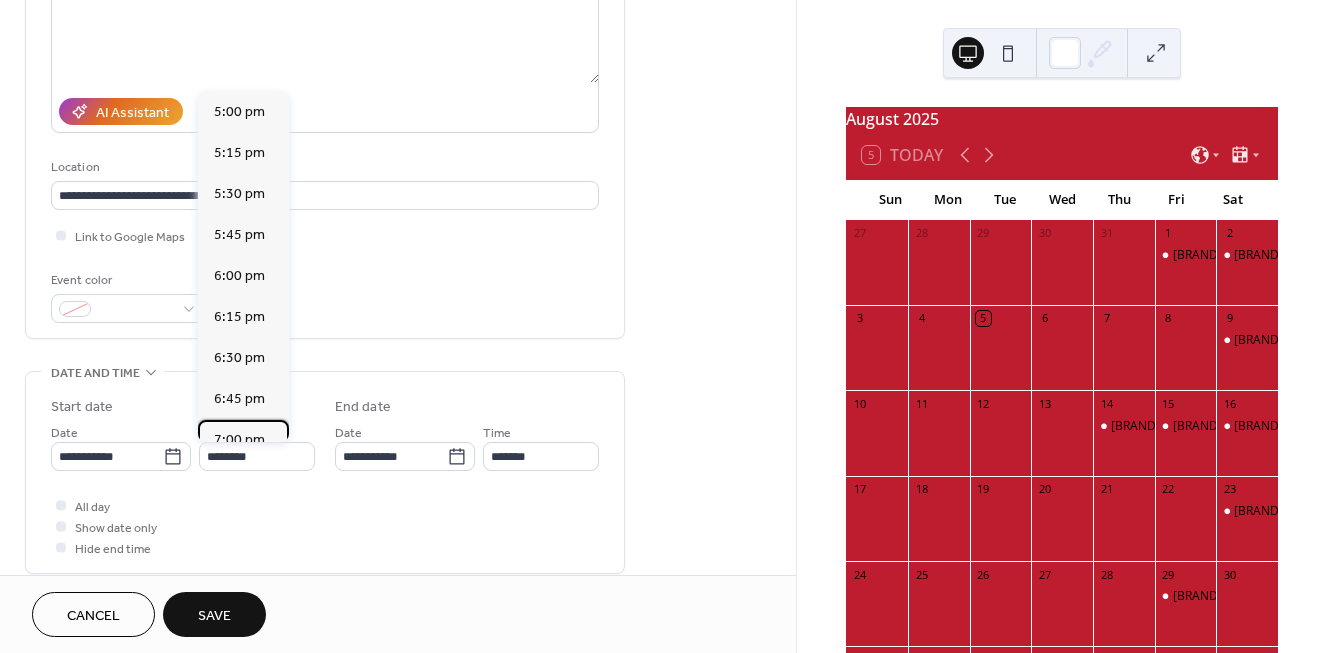 click on "7:00 pm" at bounding box center [239, 440] 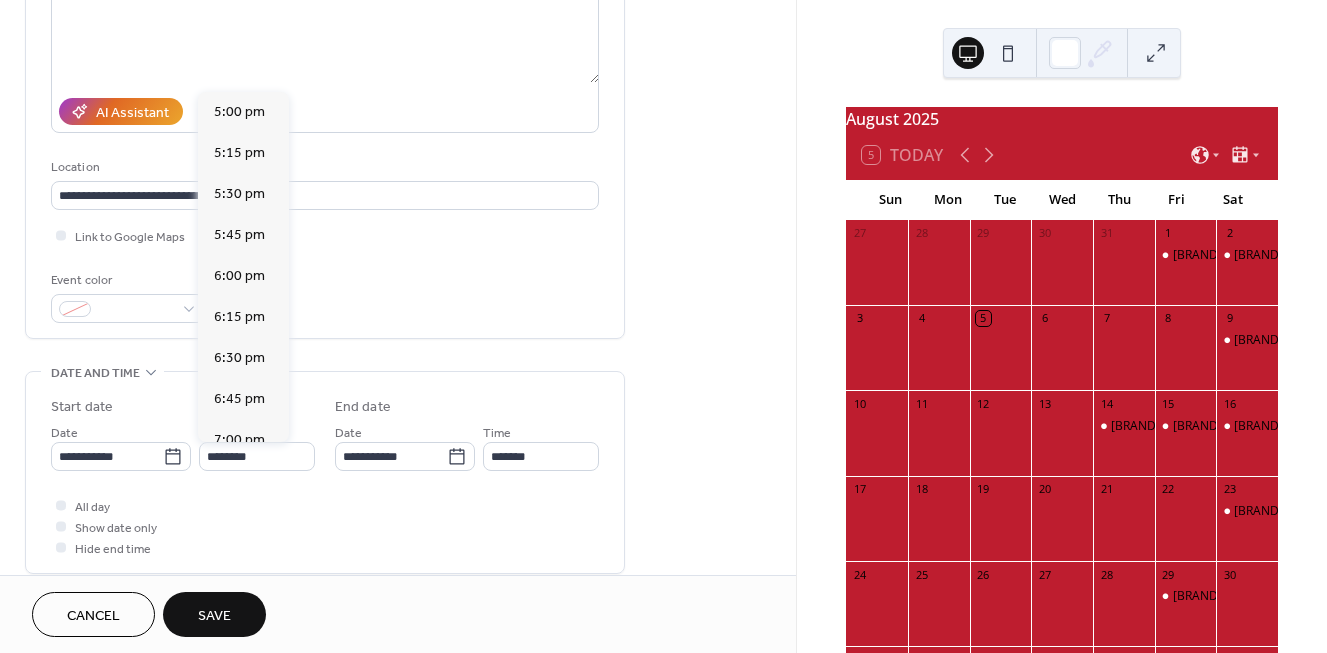 type on "*******" 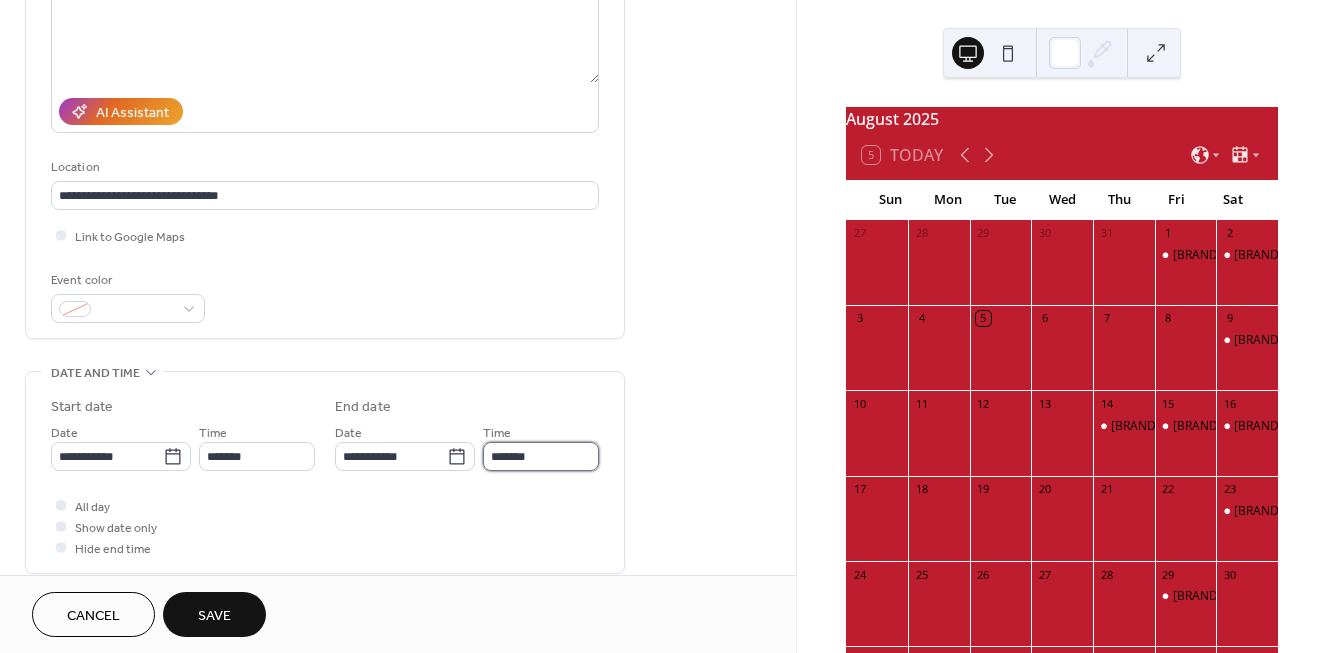 click on "*******" at bounding box center (541, 456) 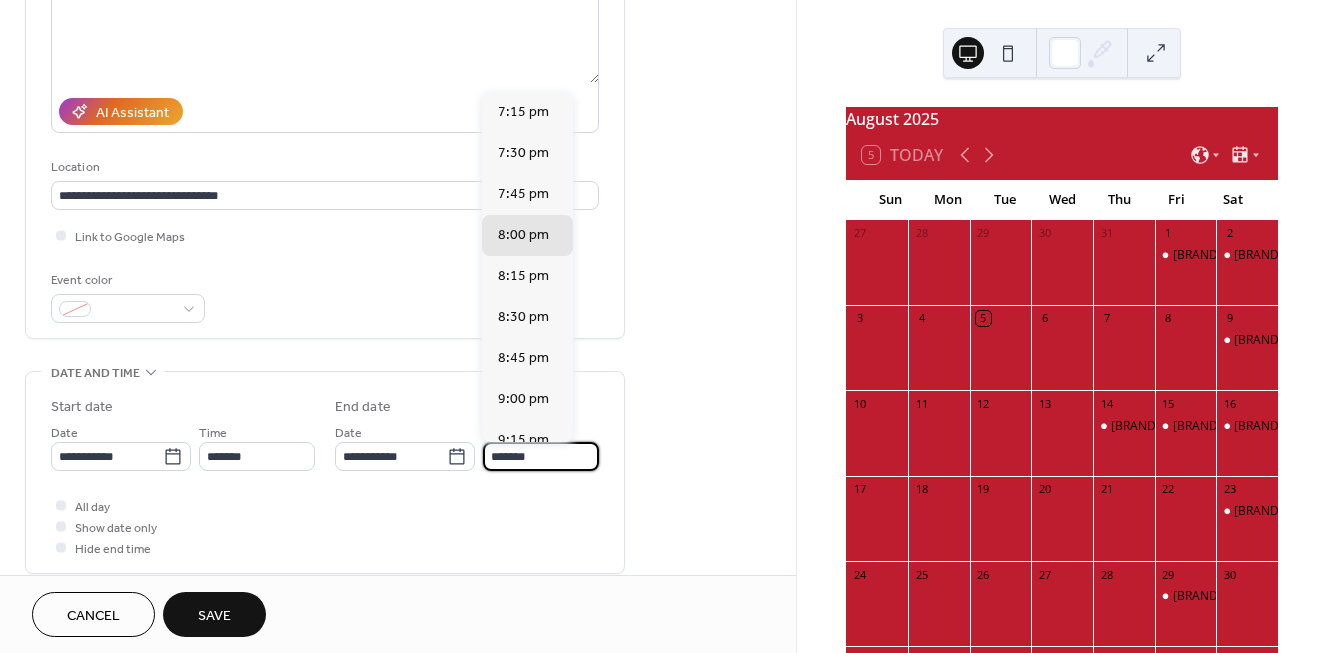 scroll, scrollTop: 1, scrollLeft: 0, axis: vertical 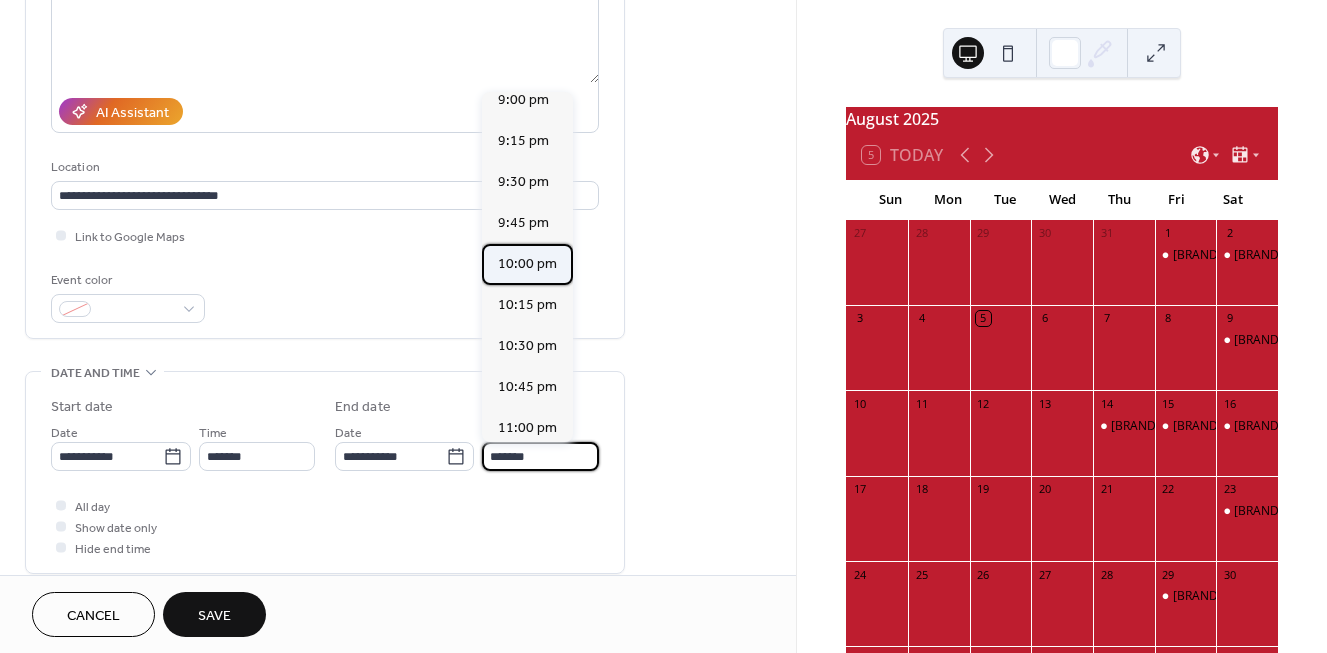 click on "10:00 pm" at bounding box center (527, 264) 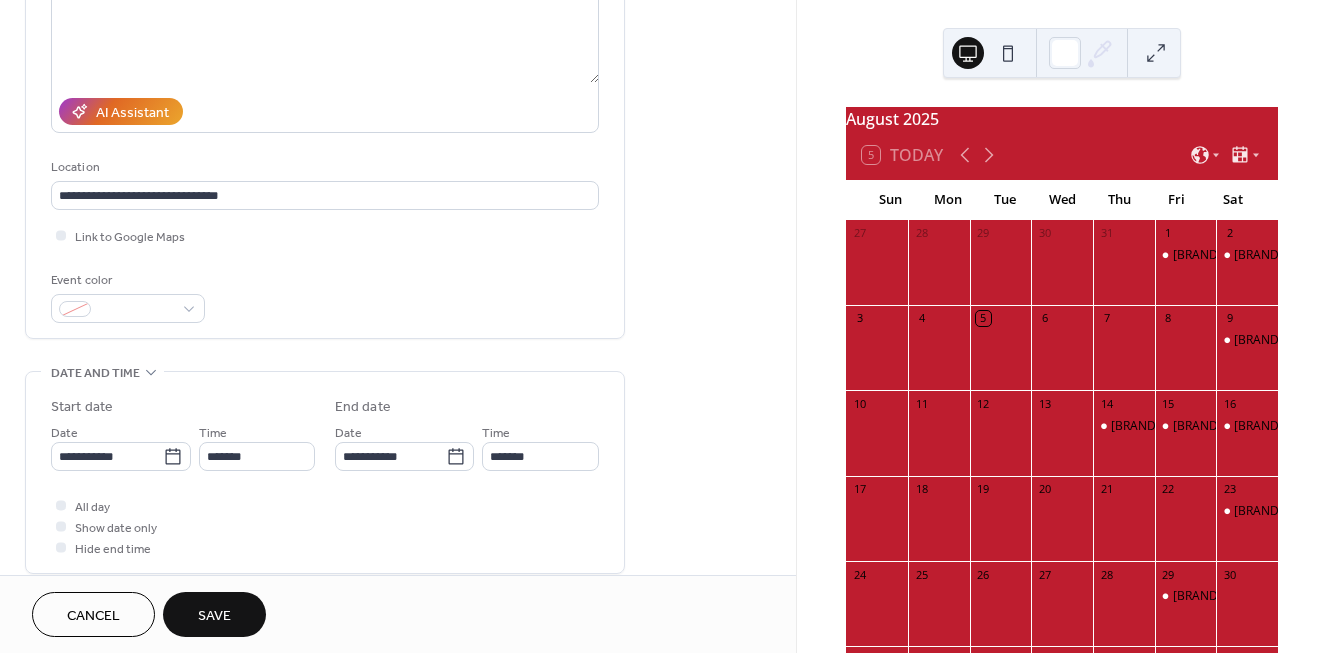 type on "********" 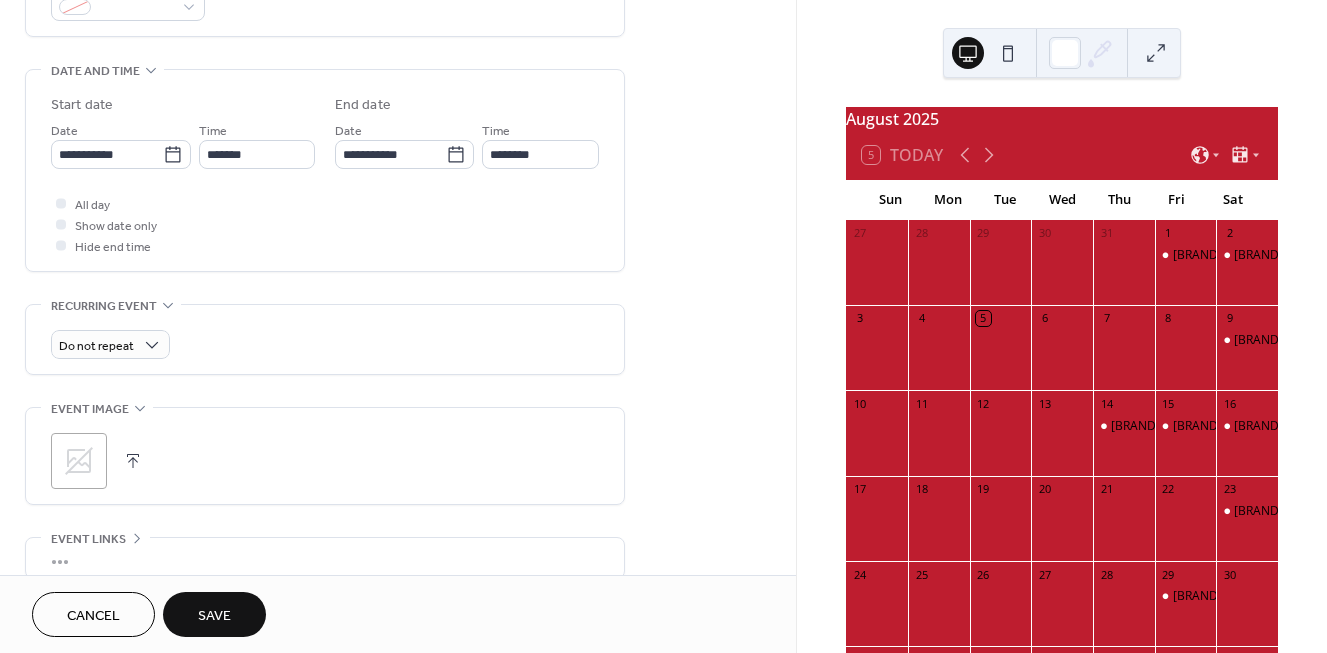 scroll, scrollTop: 584, scrollLeft: 0, axis: vertical 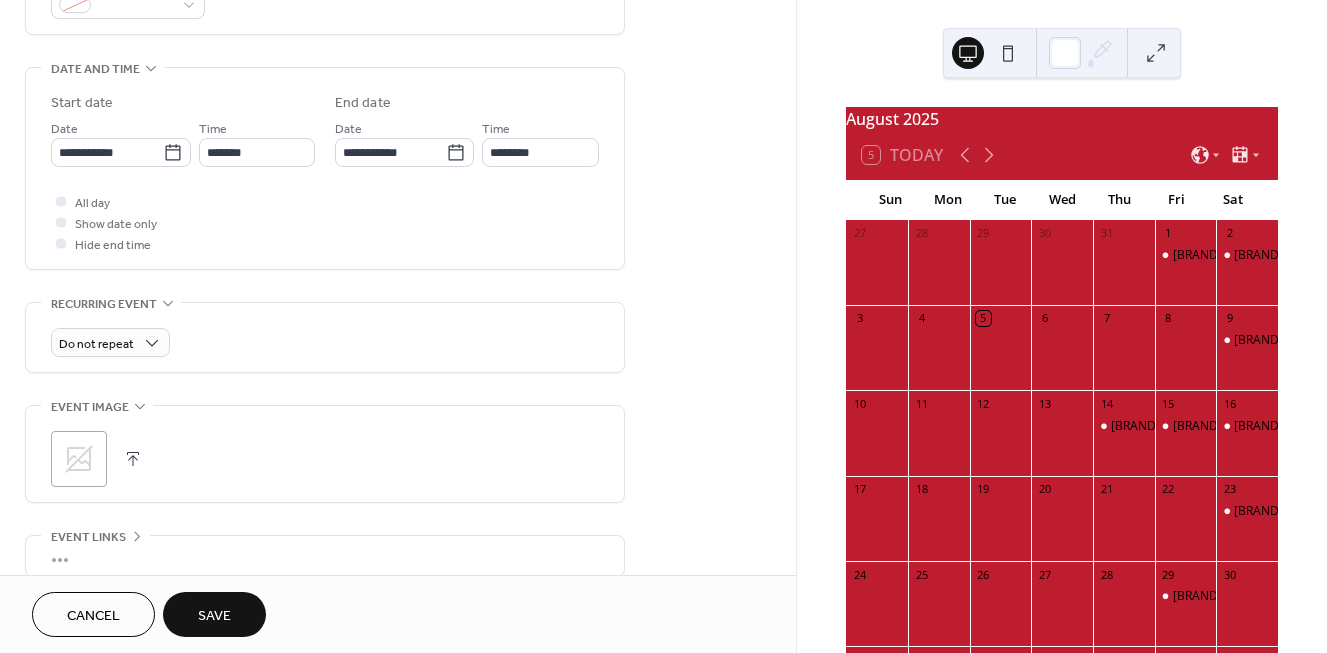 drag, startPoint x: 213, startPoint y: 604, endPoint x: 193, endPoint y: 598, distance: 20.880613 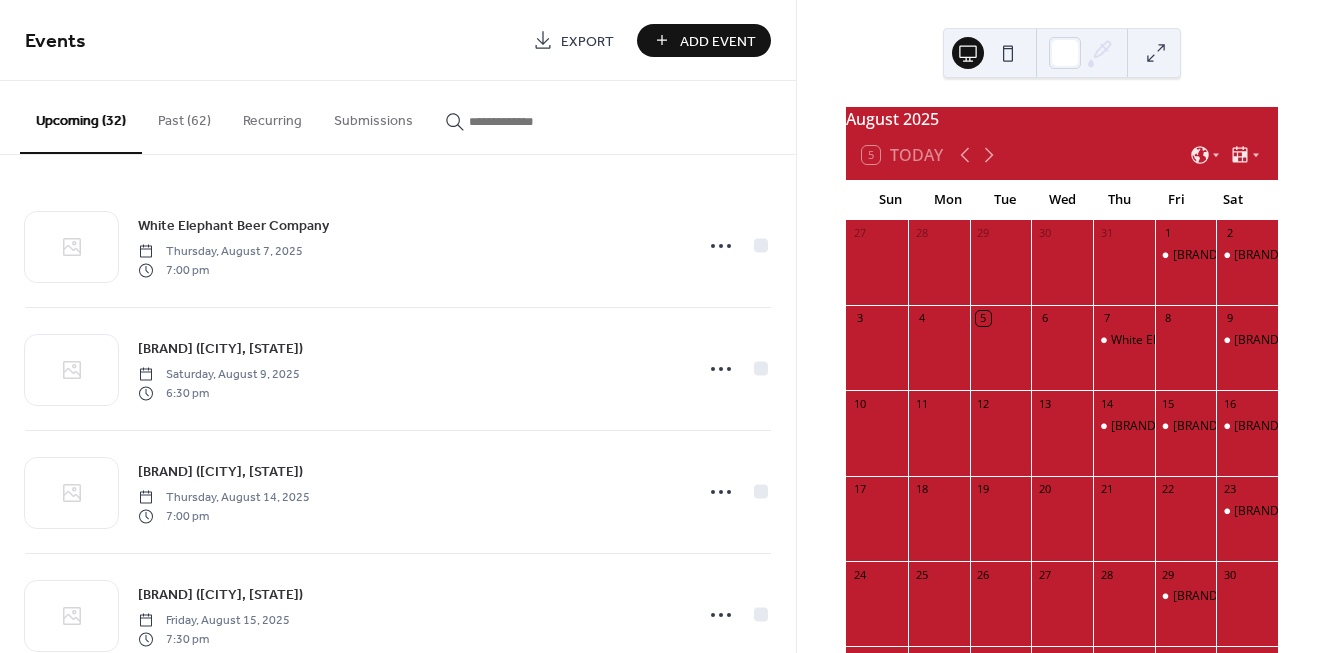 click on "Add Event" at bounding box center [704, 40] 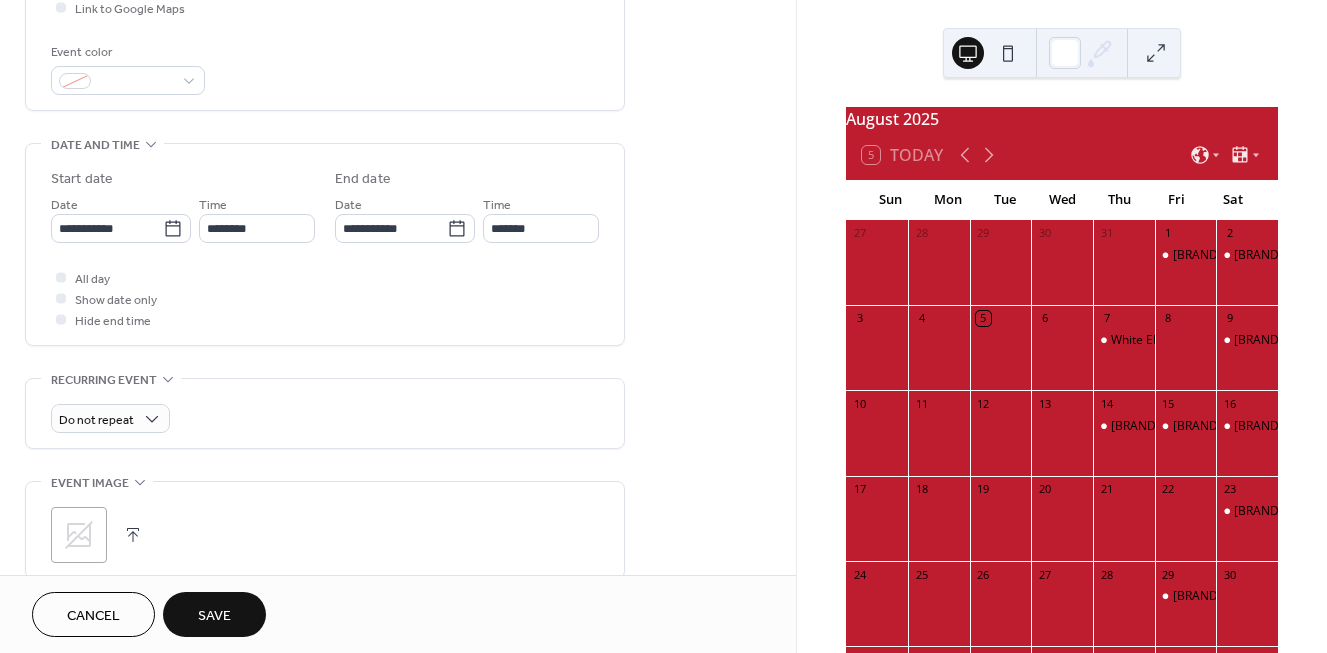 scroll, scrollTop: 494, scrollLeft: 0, axis: vertical 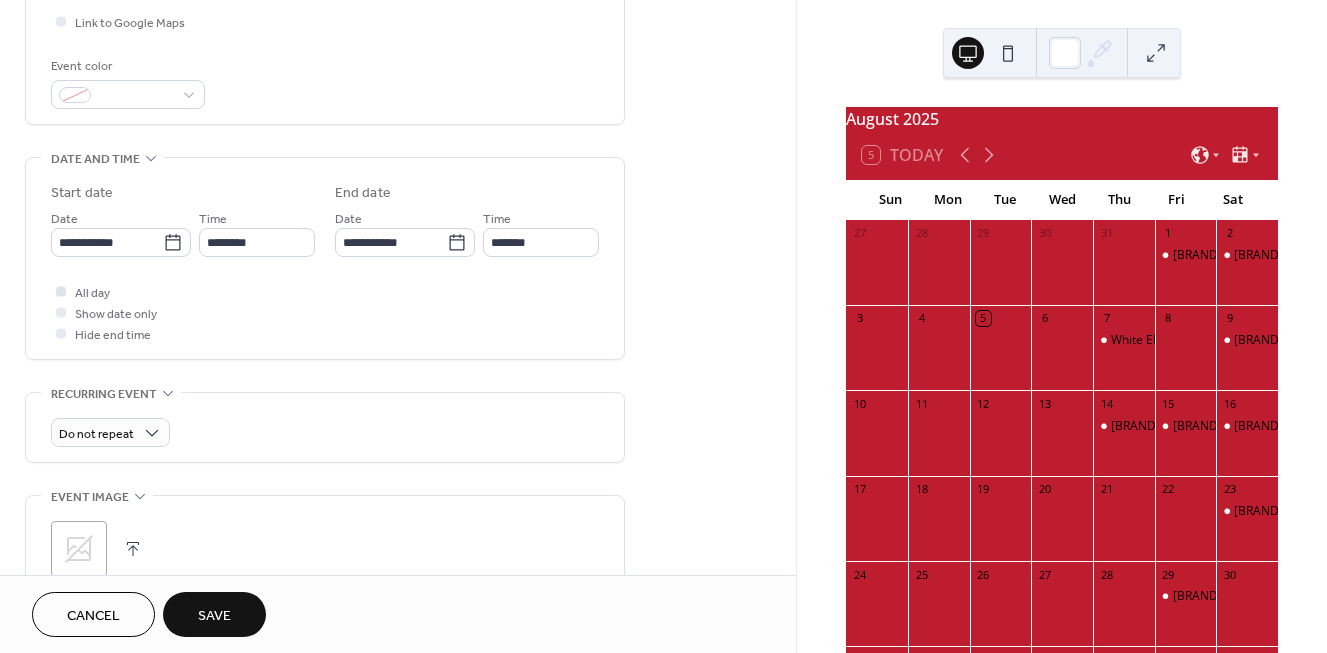 type on "**********" 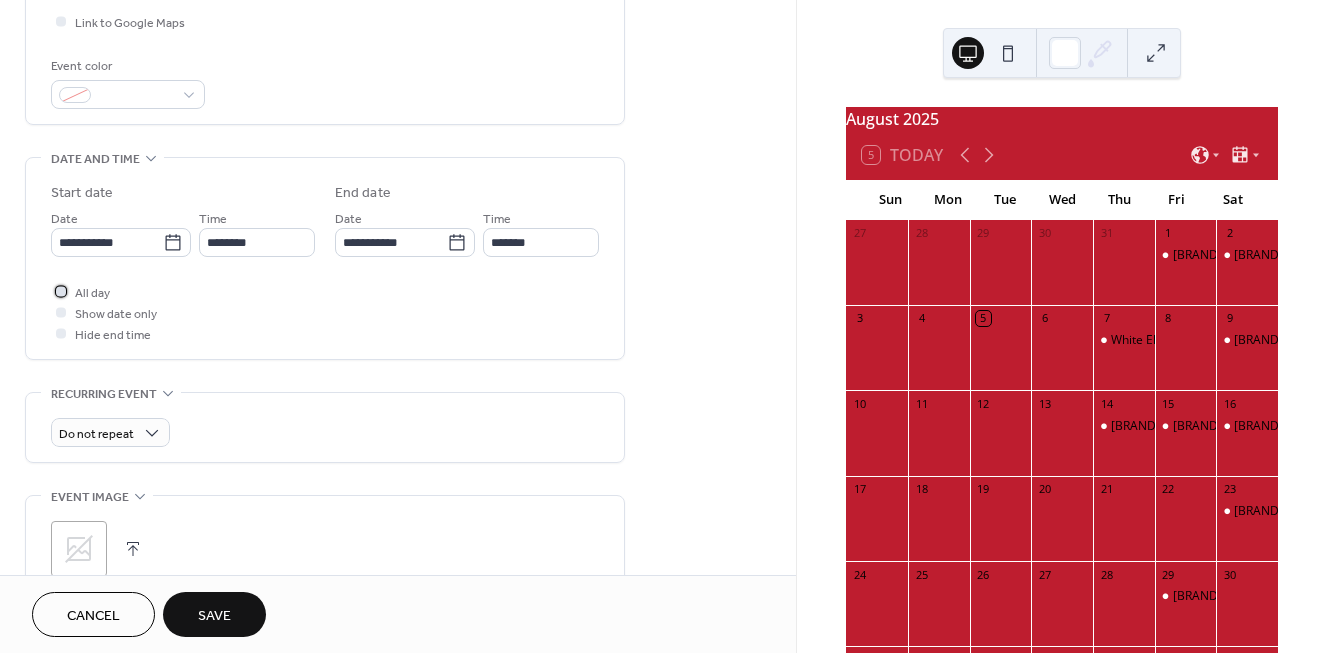 click on "All day" at bounding box center [80, 291] 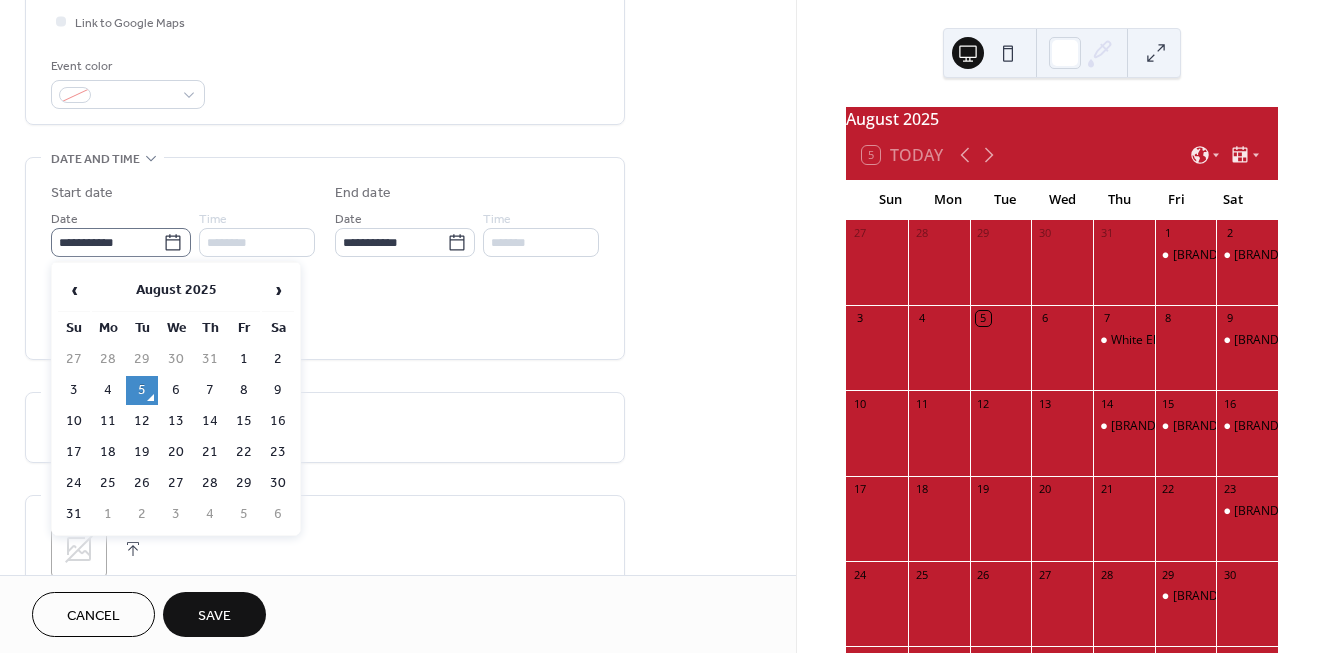 click on "**********" at bounding box center [121, 242] 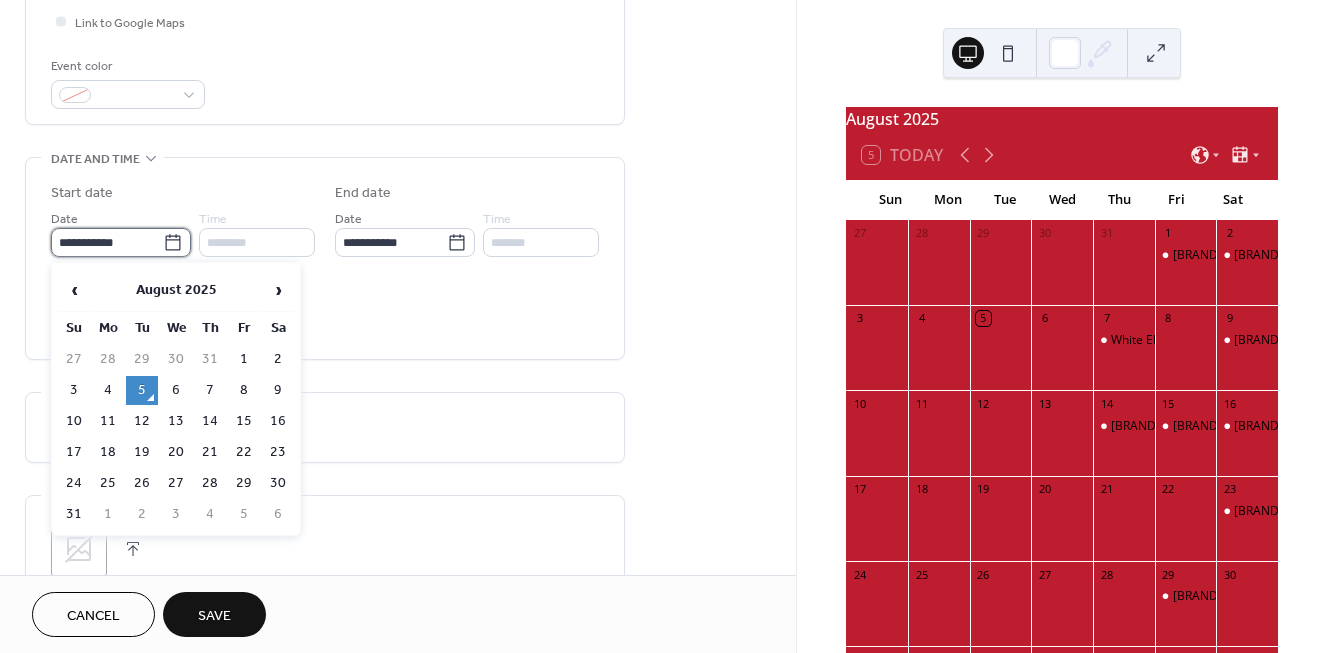 click on "**********" at bounding box center (107, 242) 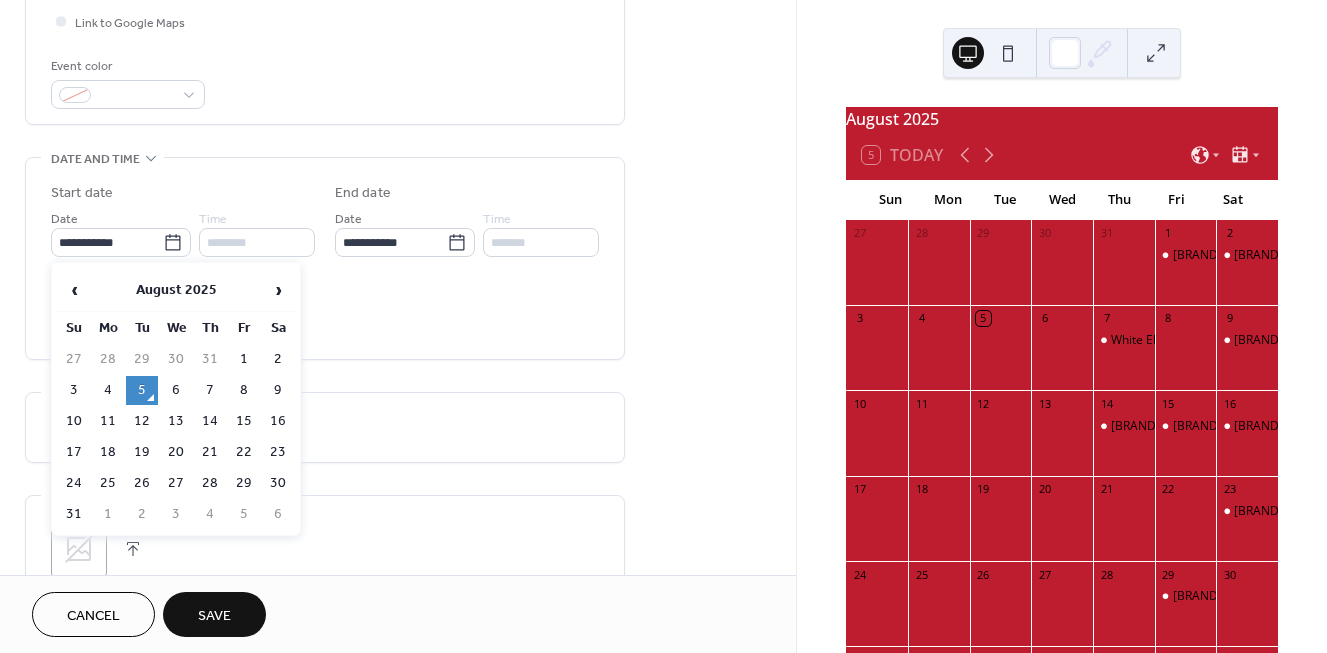 click on "8" at bounding box center [244, 390] 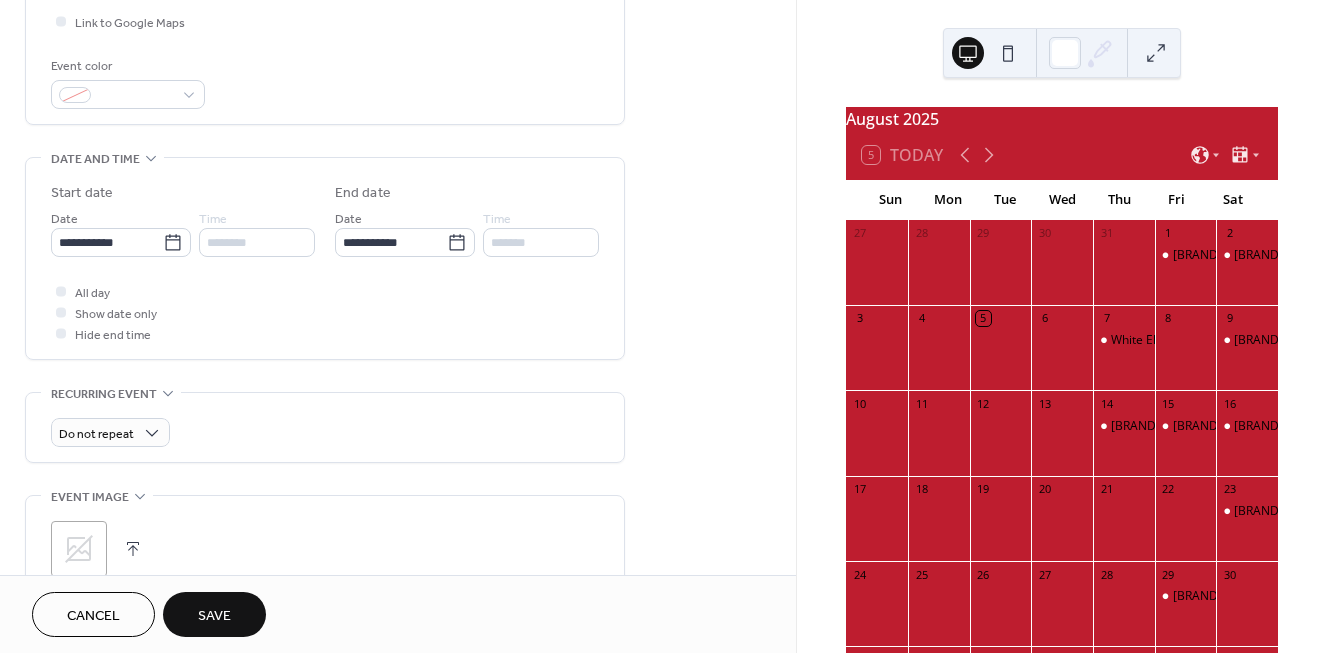 click on "Save" at bounding box center [214, 616] 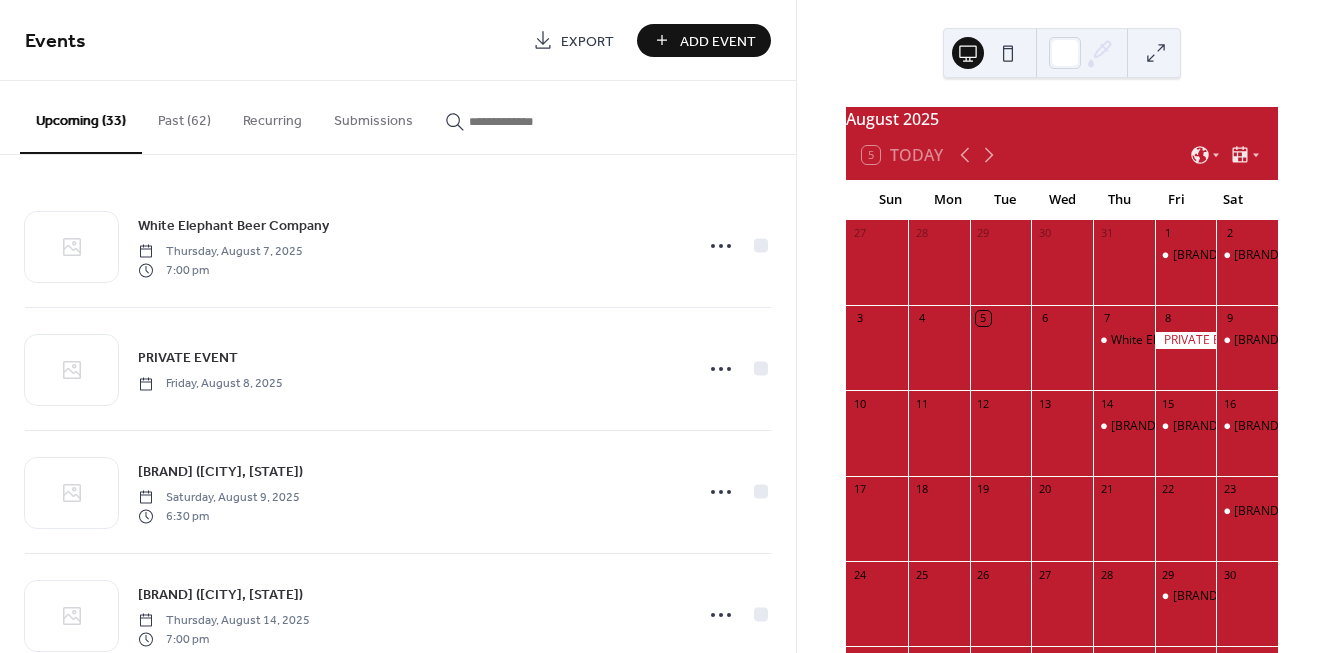 click on "Add Event" at bounding box center [718, 41] 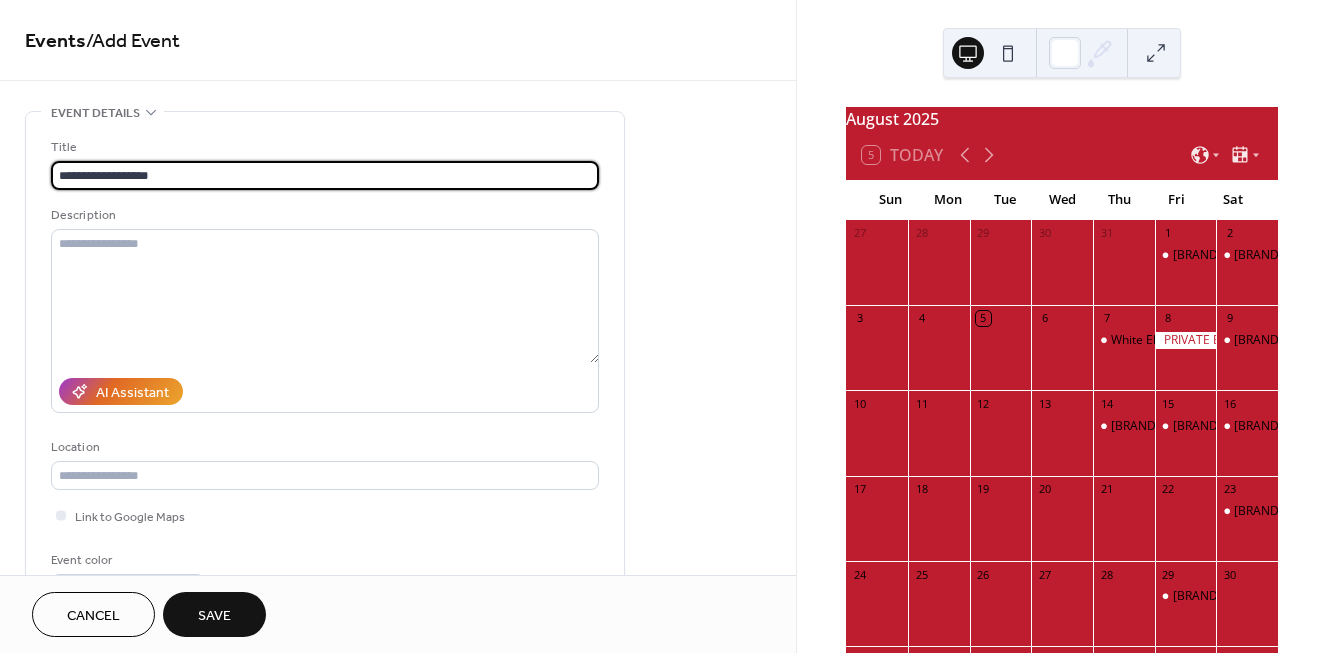 type on "**********" 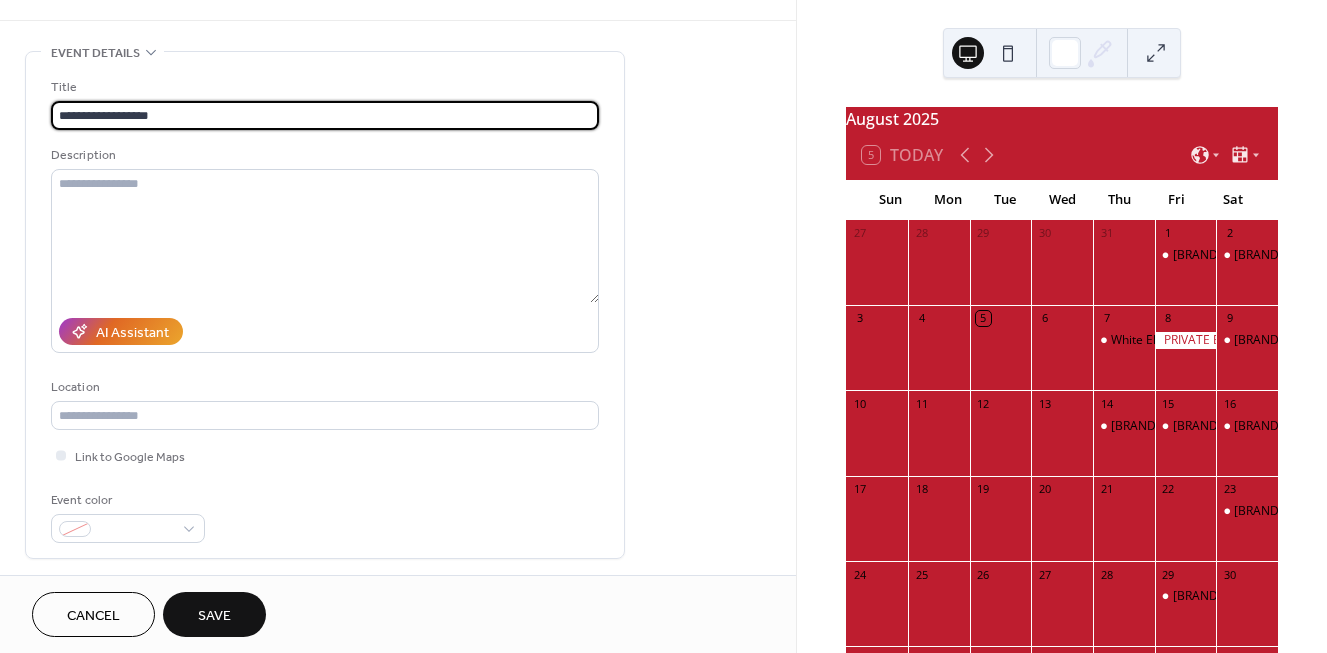 scroll, scrollTop: 65, scrollLeft: 0, axis: vertical 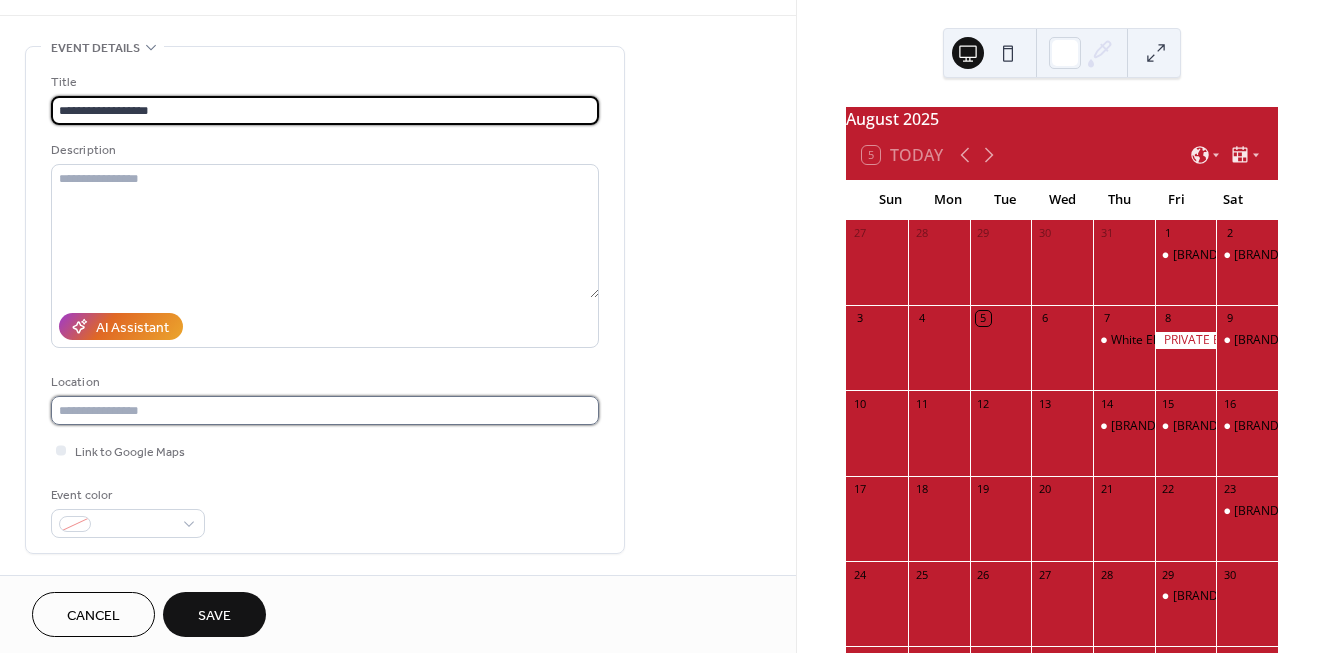 click at bounding box center (325, 410) 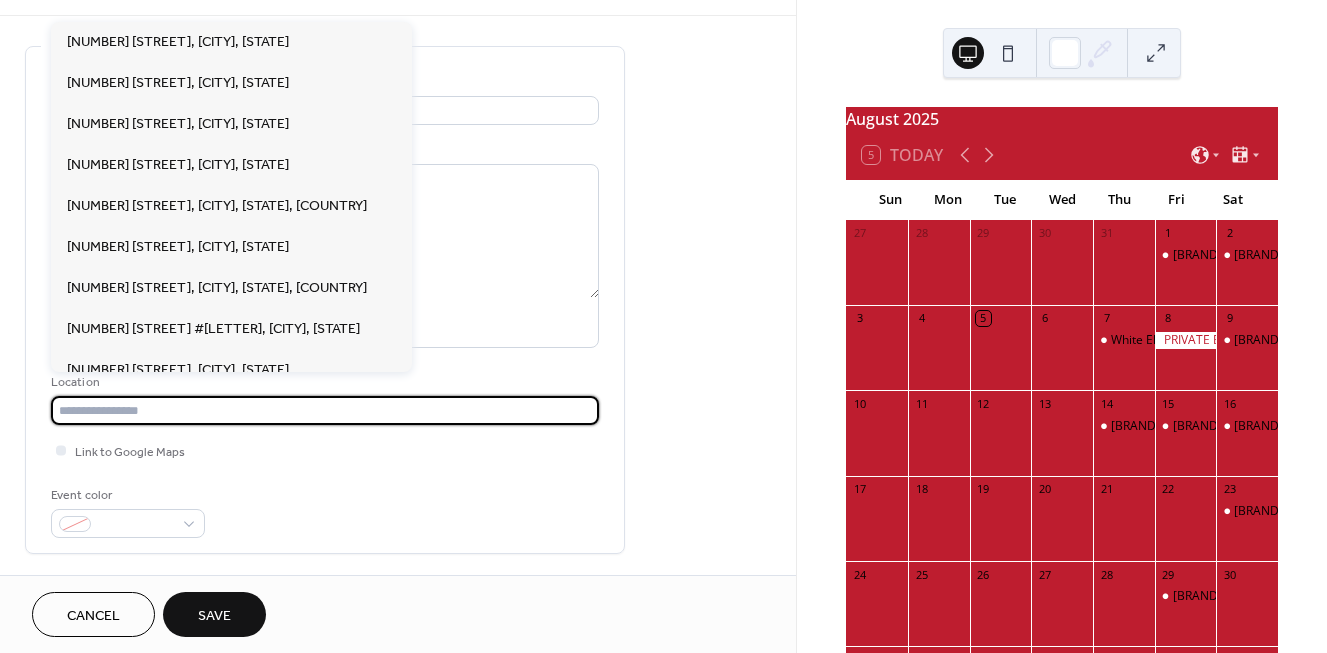 paste on "**********" 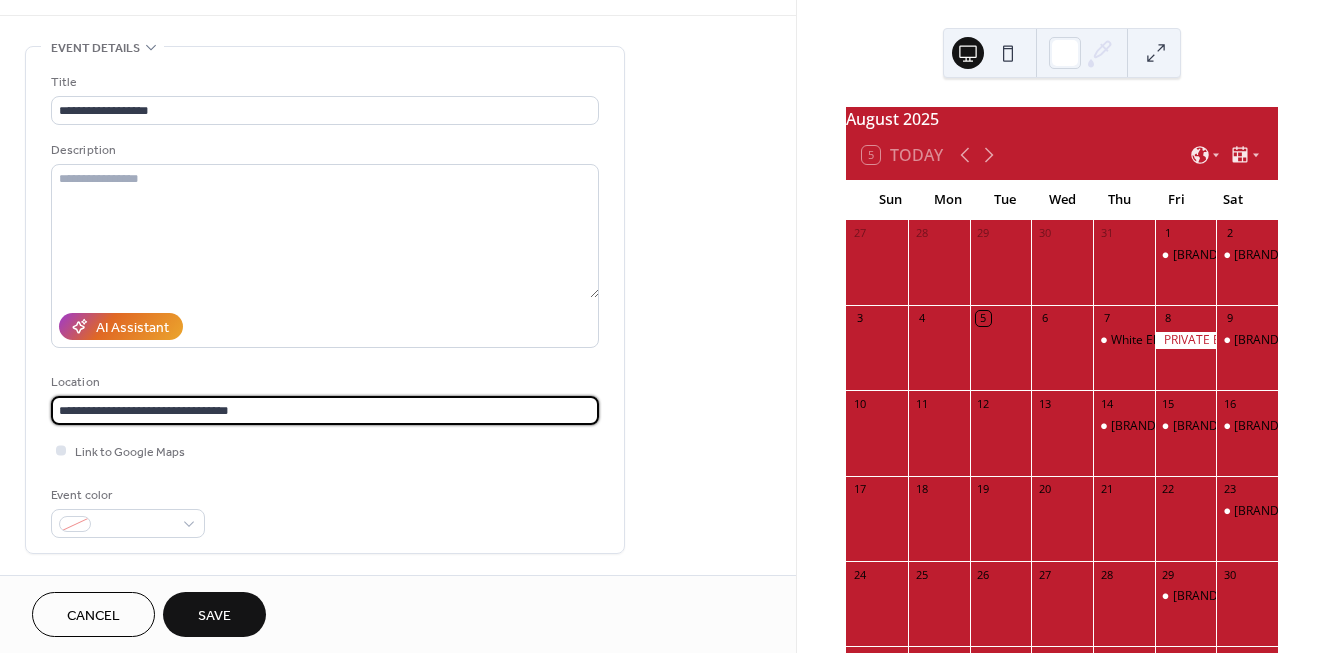 type on "**********" 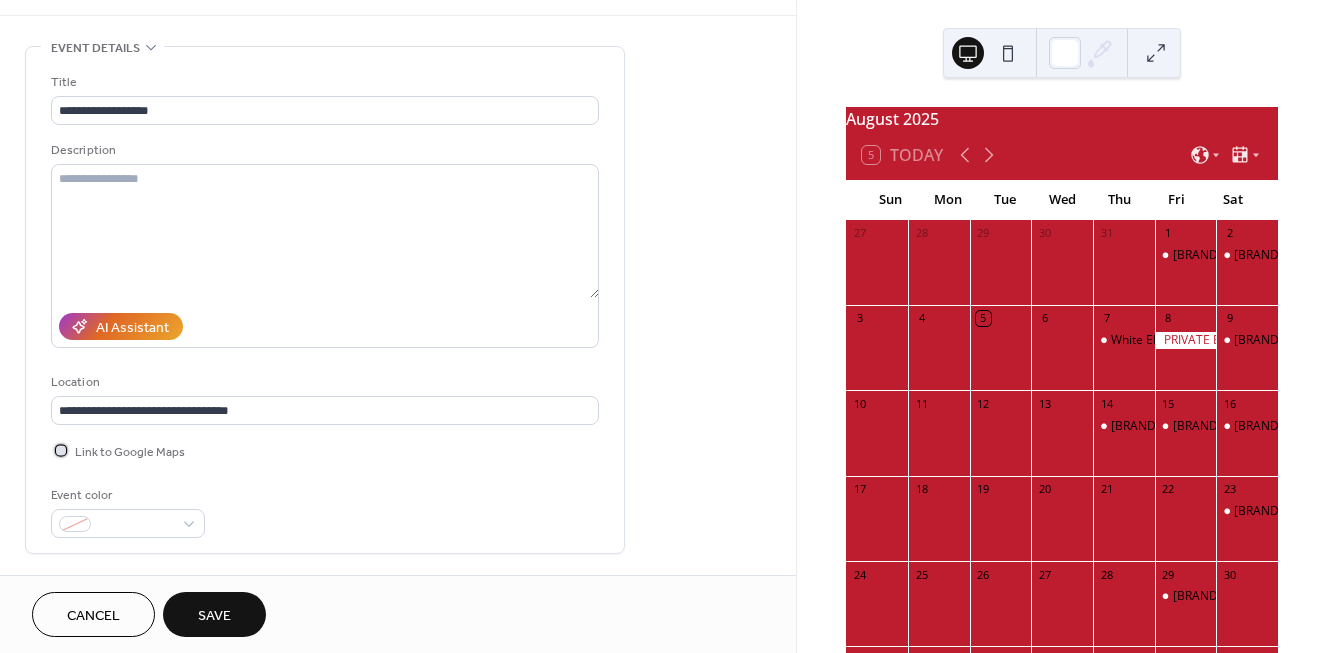 drag, startPoint x: 62, startPoint y: 448, endPoint x: 149, endPoint y: 447, distance: 87.005745 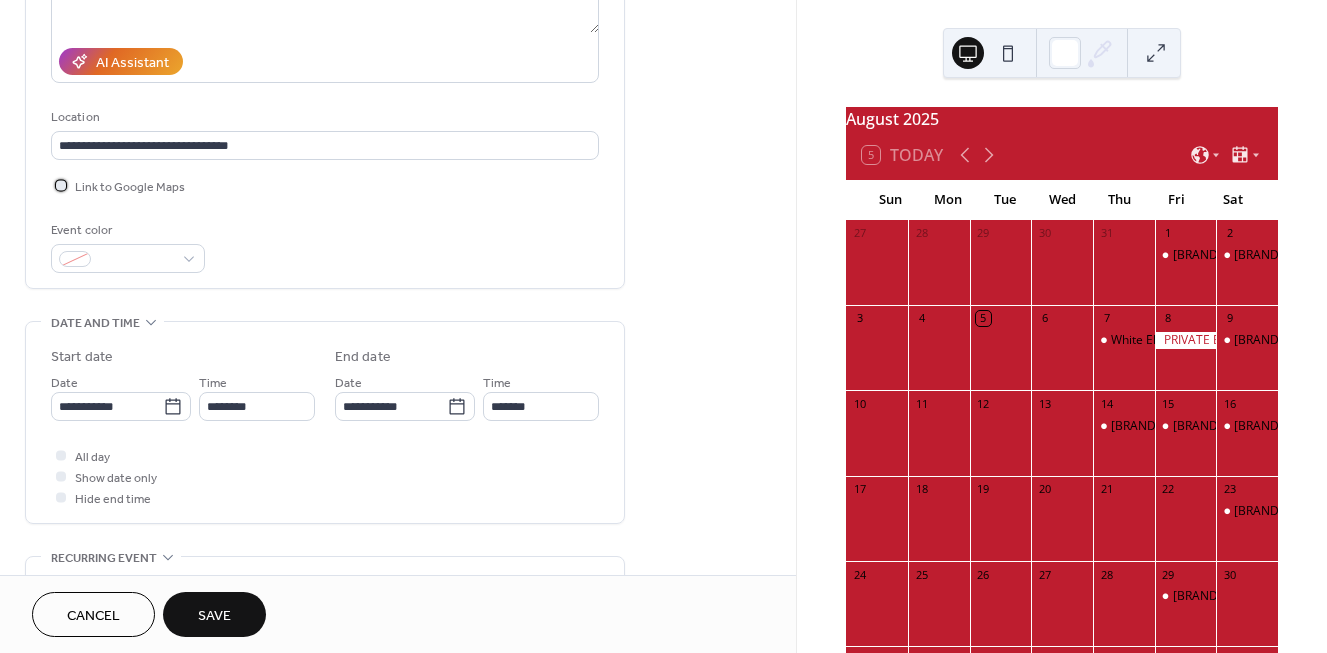 scroll, scrollTop: 363, scrollLeft: 0, axis: vertical 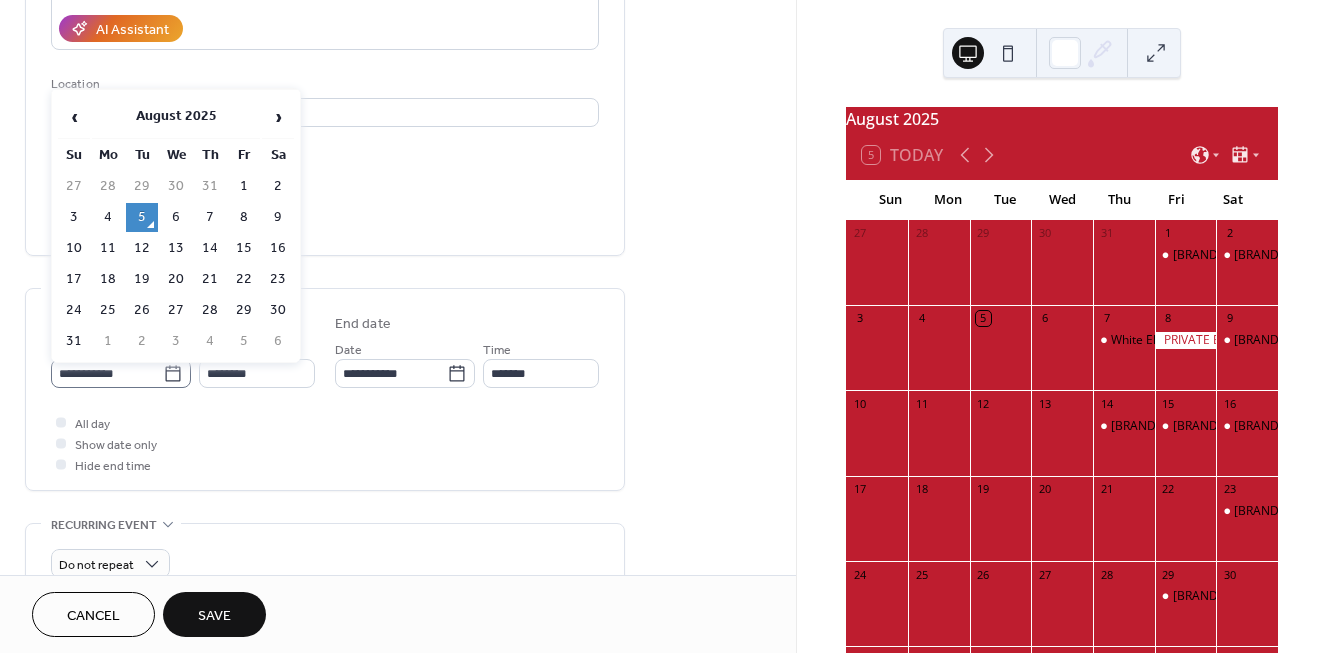 click 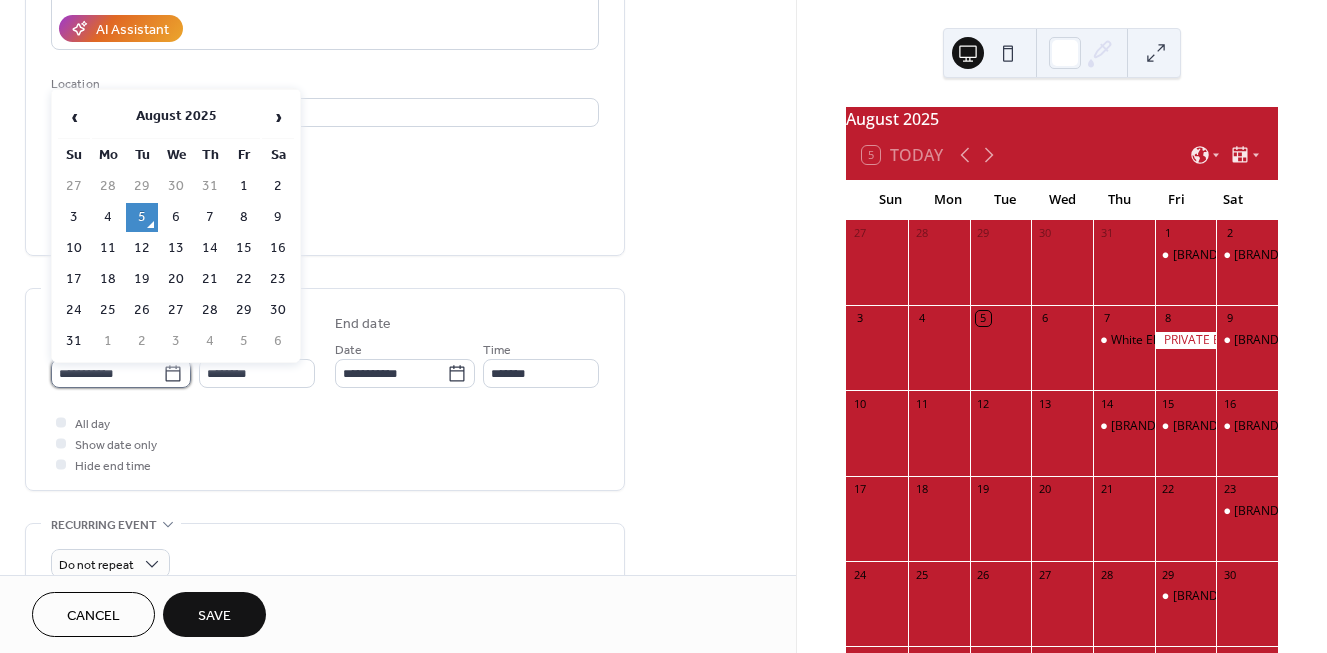 click on "**********" at bounding box center [107, 373] 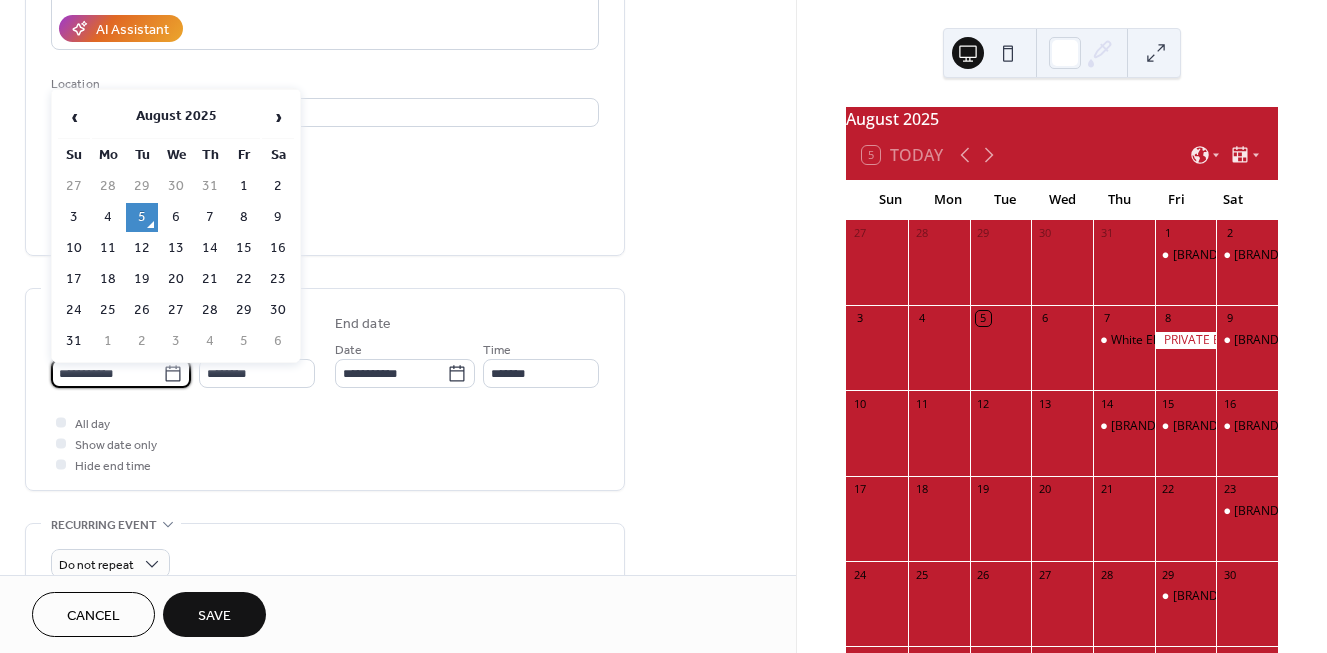 drag, startPoint x: 210, startPoint y: 272, endPoint x: 266, endPoint y: 330, distance: 80.622574 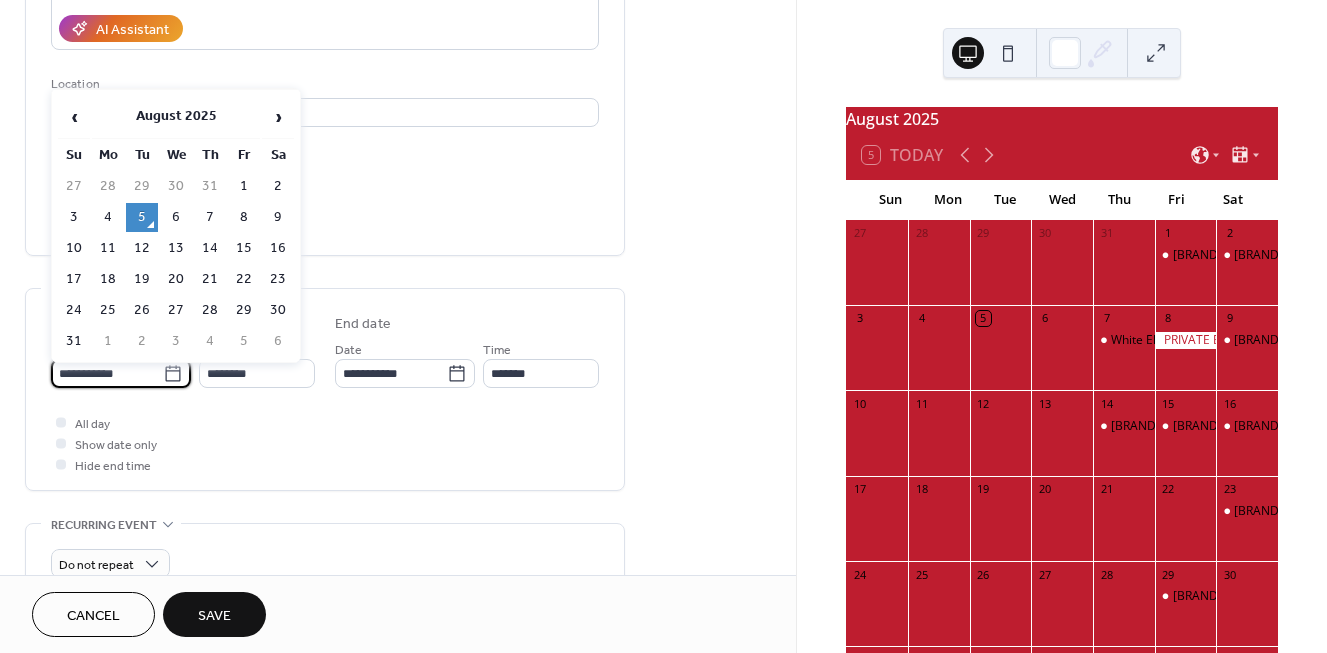 click on "21" at bounding box center (210, 279) 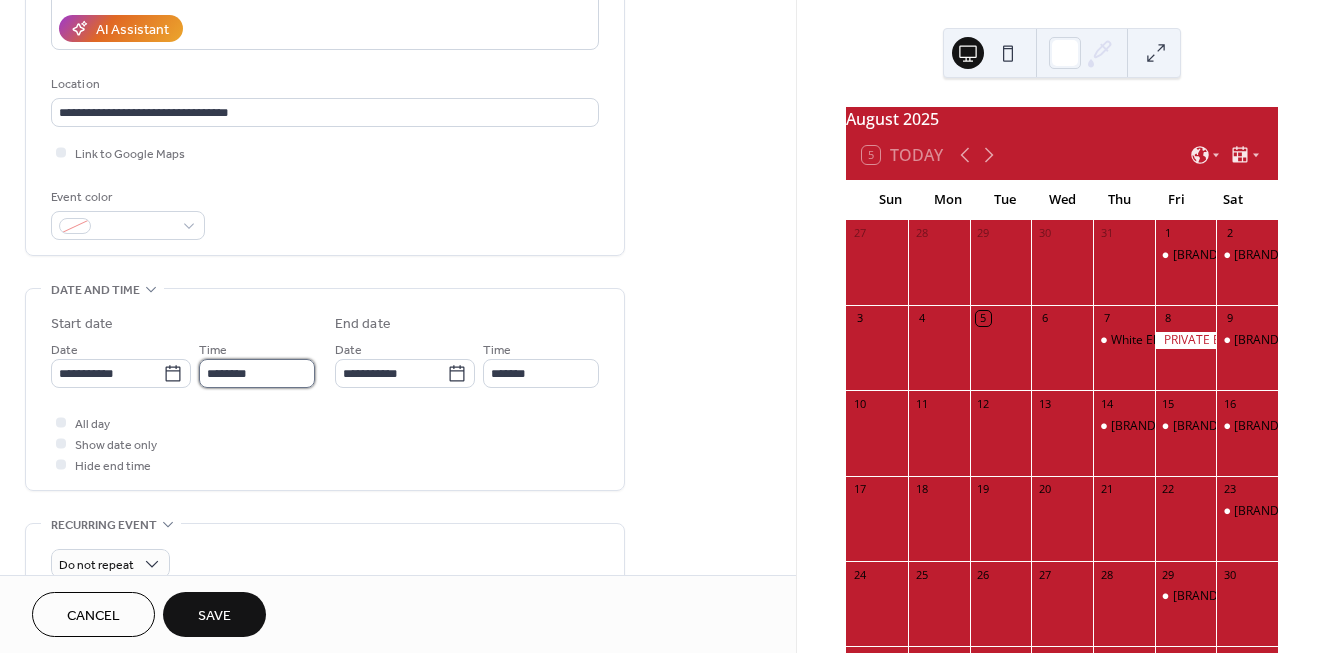 click on "********" at bounding box center (257, 373) 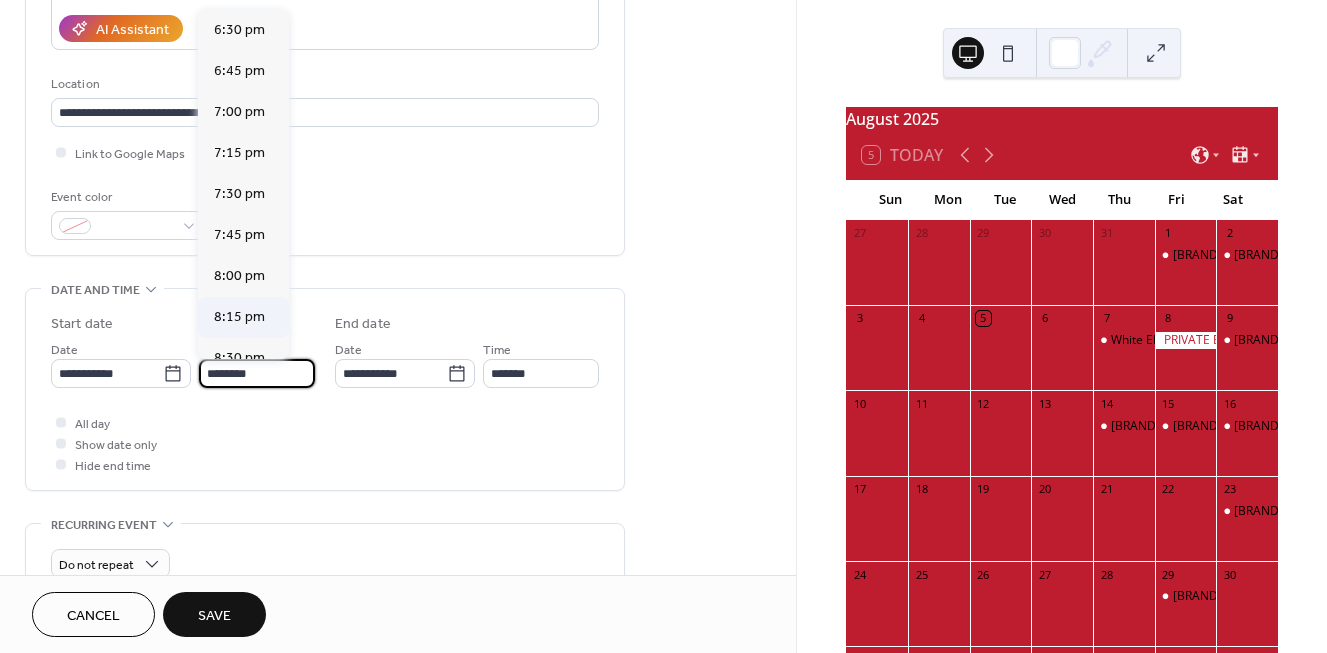 scroll, scrollTop: 3029, scrollLeft: 0, axis: vertical 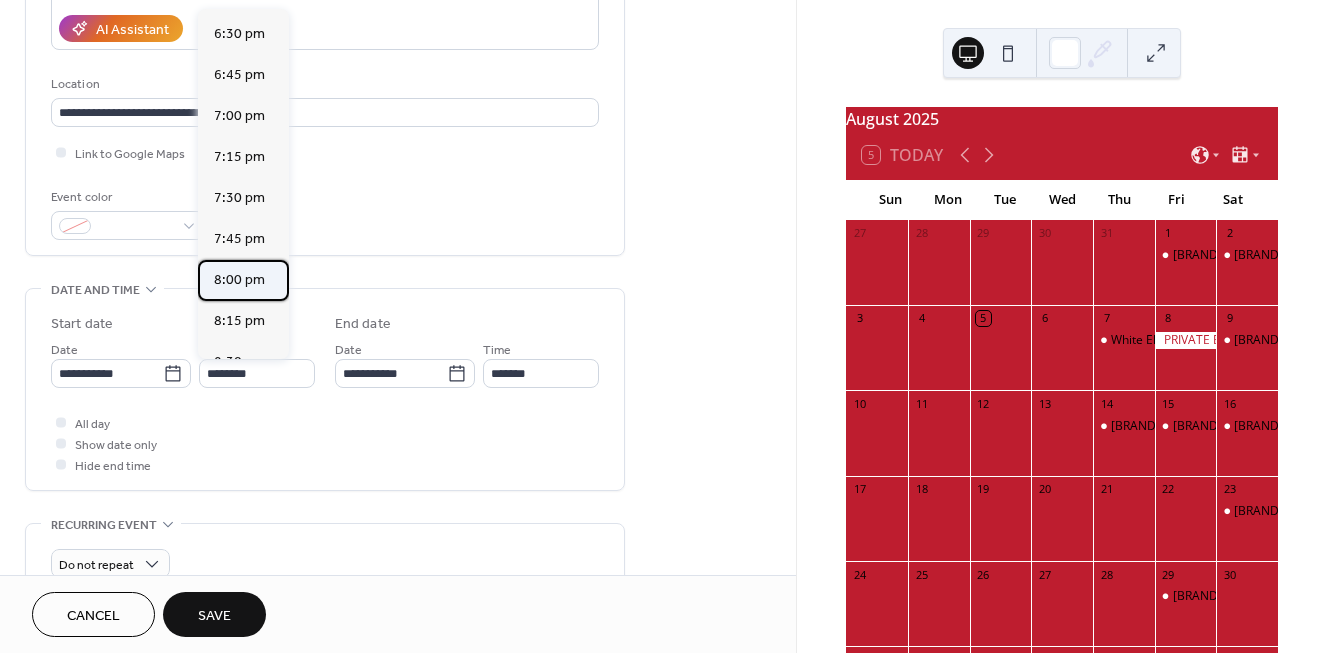 click on "8:00 pm" at bounding box center [239, 280] 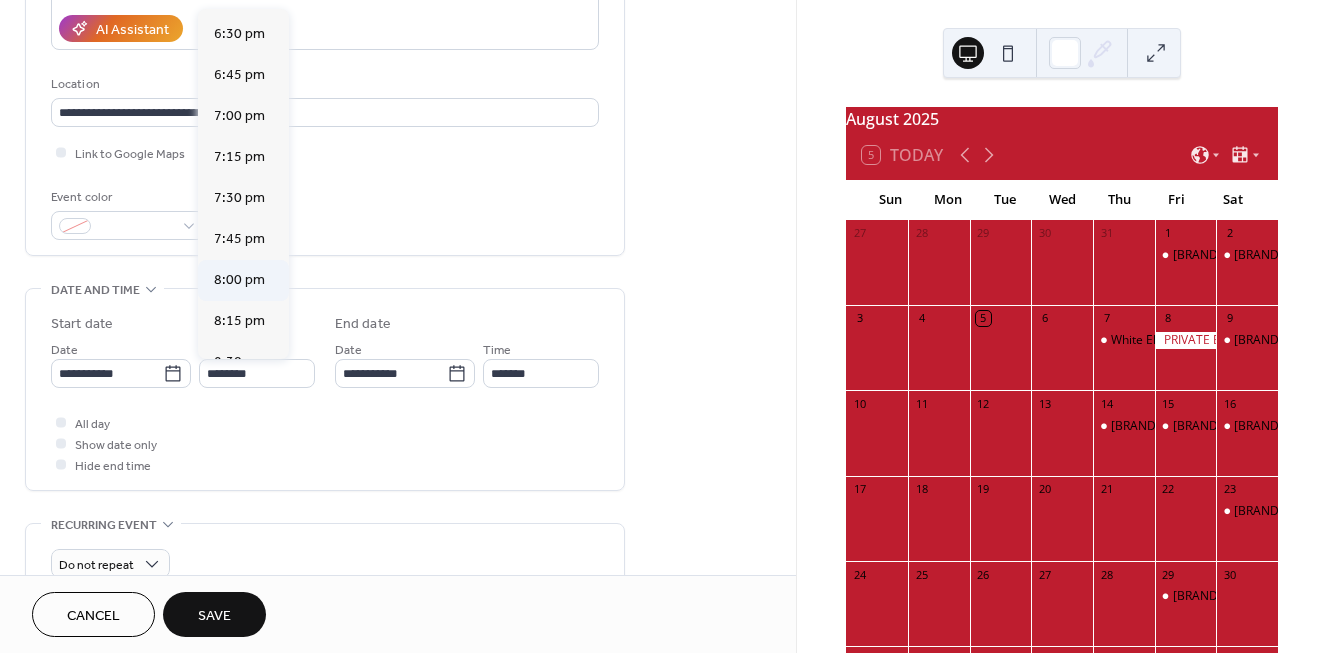 type on "*******" 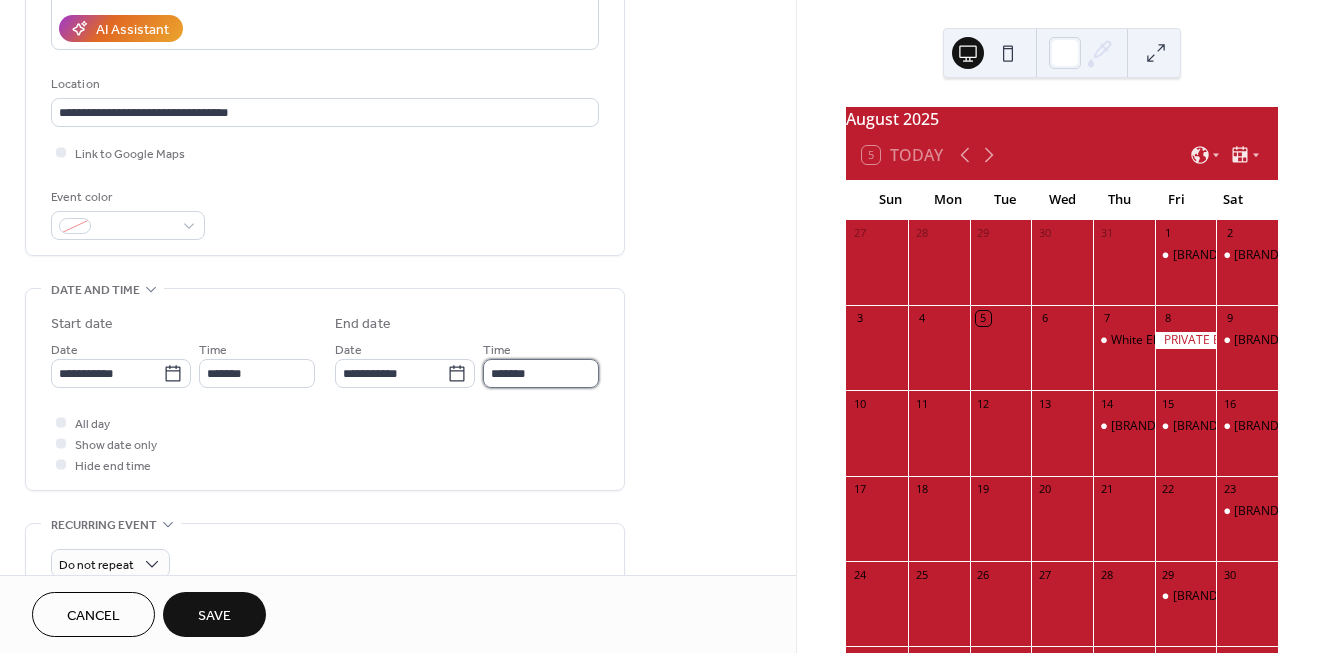 click on "*******" at bounding box center [541, 373] 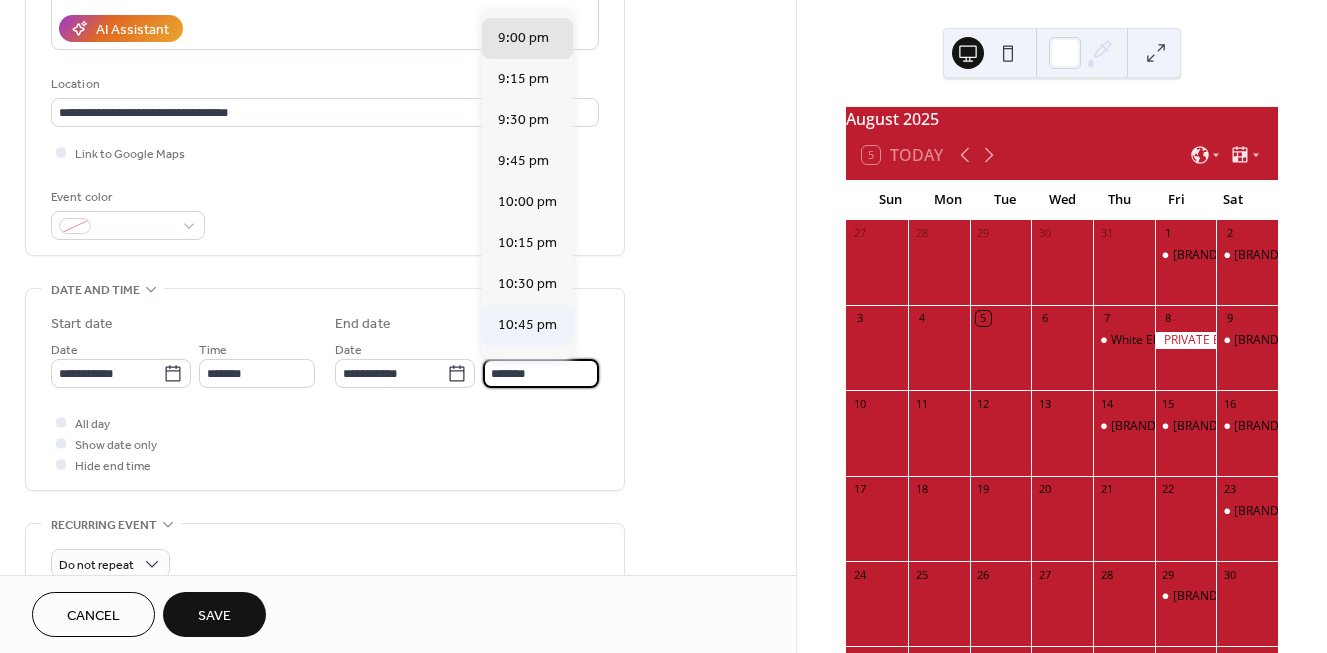 scroll, scrollTop: 148, scrollLeft: 0, axis: vertical 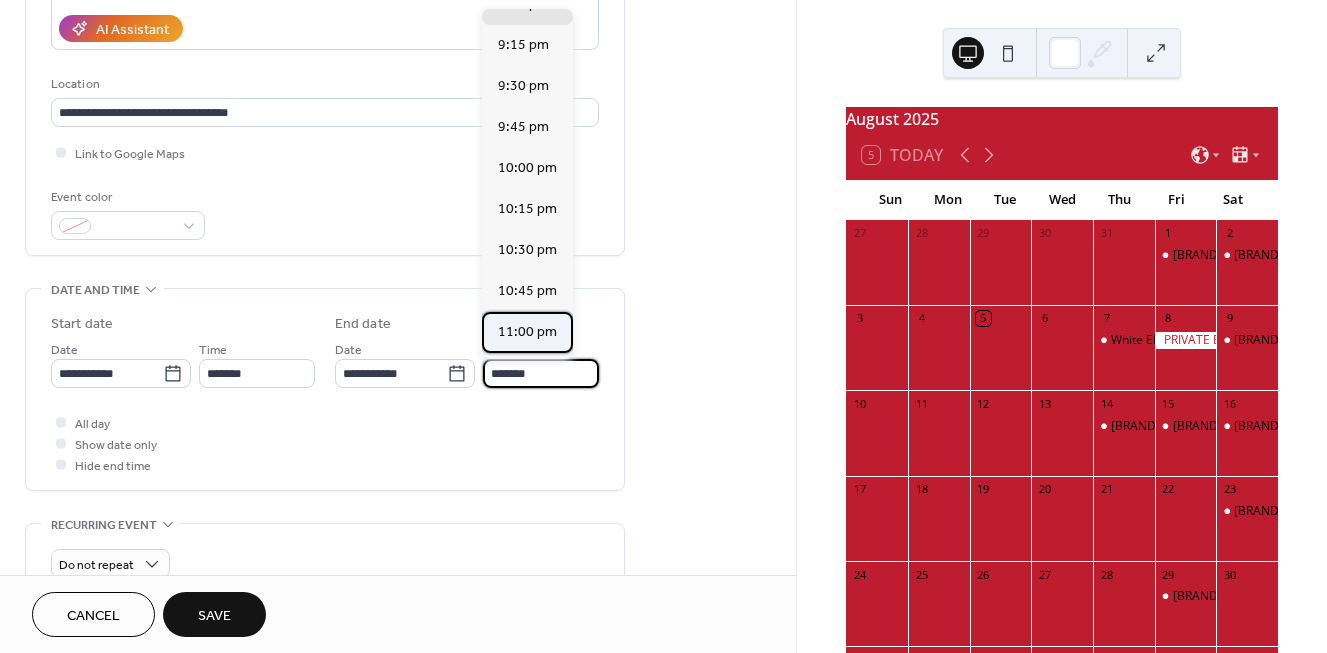 click on "11:00 pm" at bounding box center [527, 332] 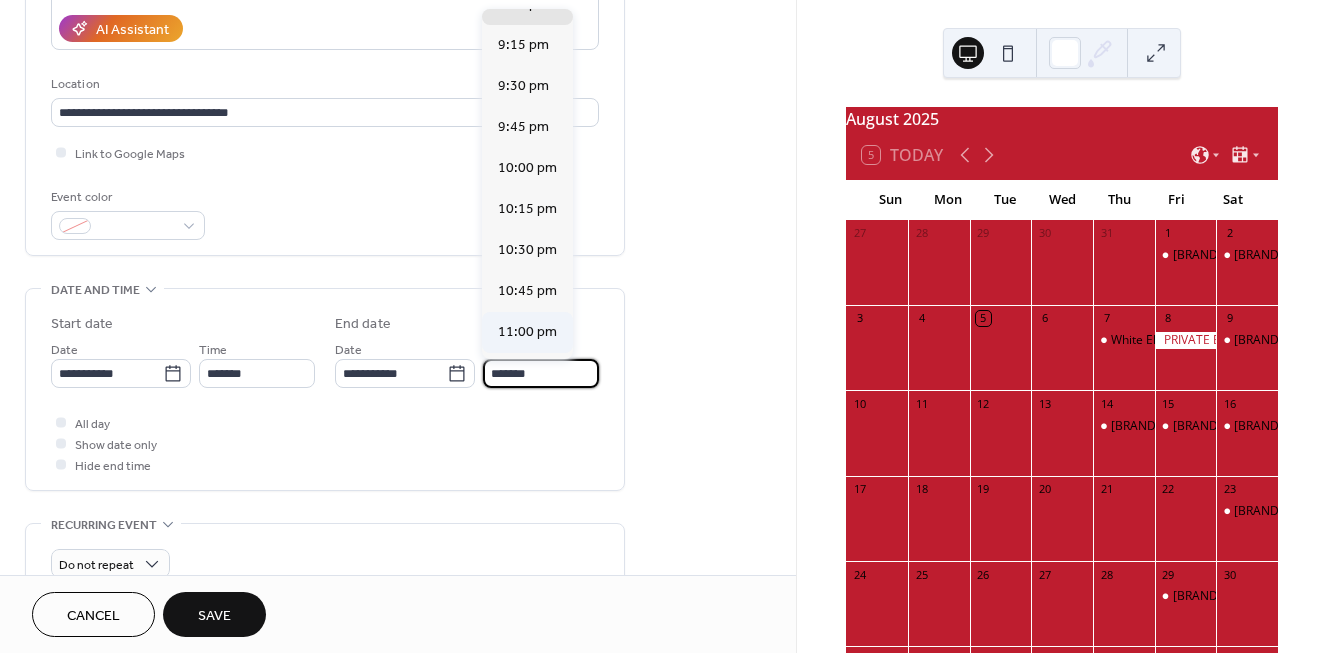 type on "********" 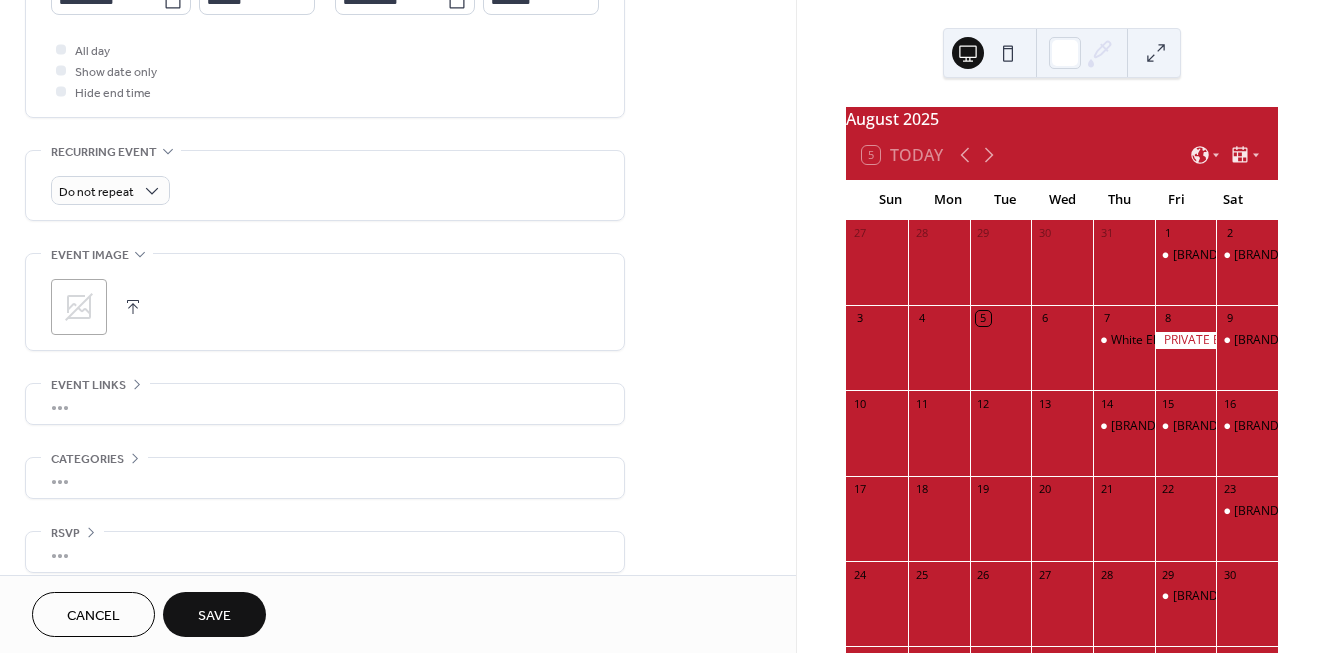 scroll, scrollTop: 738, scrollLeft: 0, axis: vertical 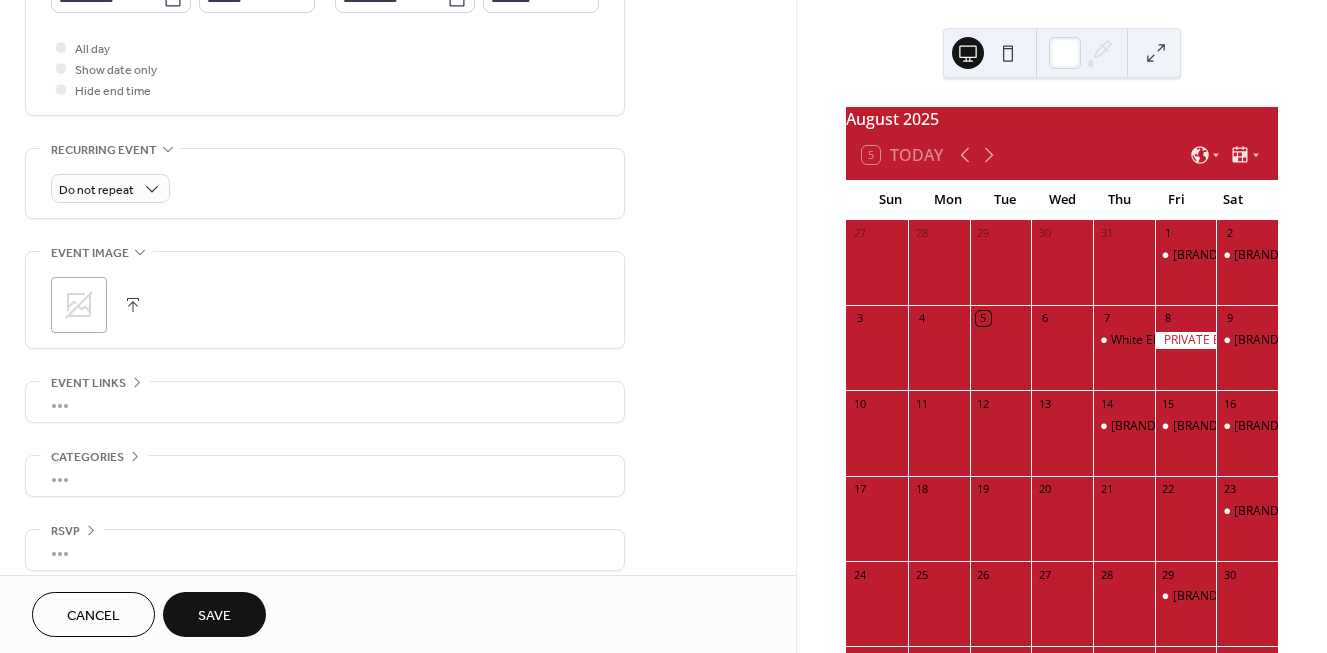 click on "Save" at bounding box center [214, 616] 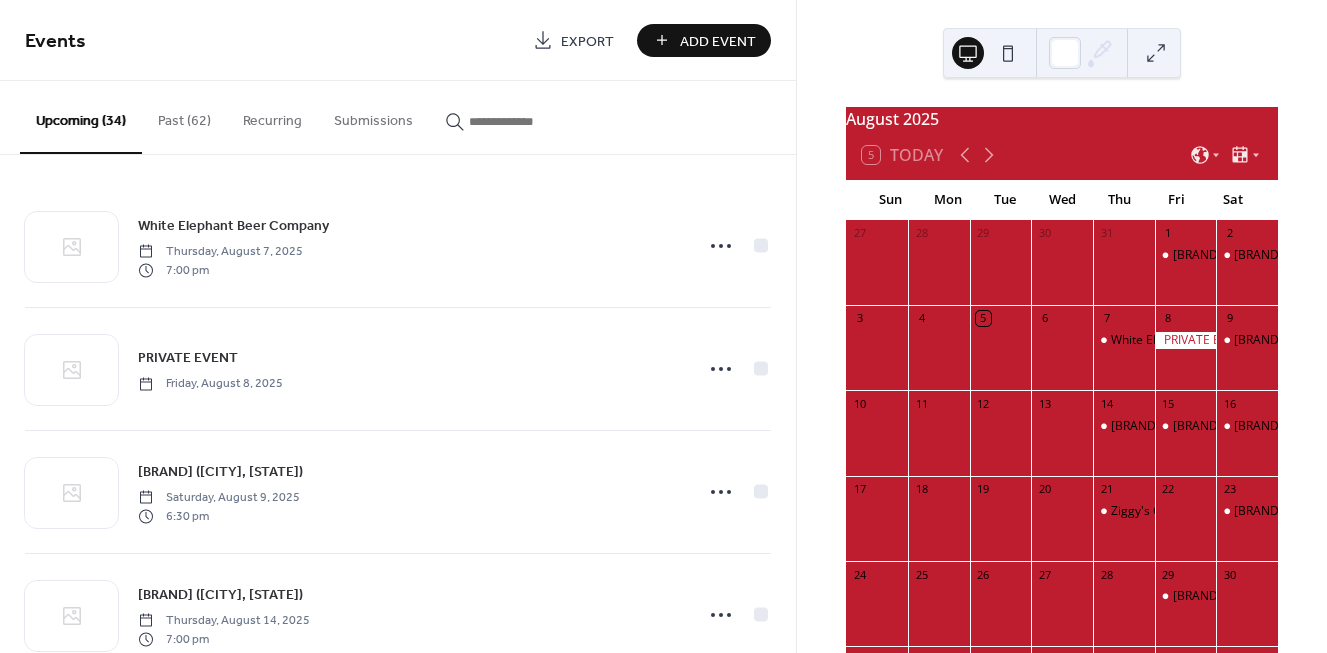 click on "Add Event" at bounding box center (718, 41) 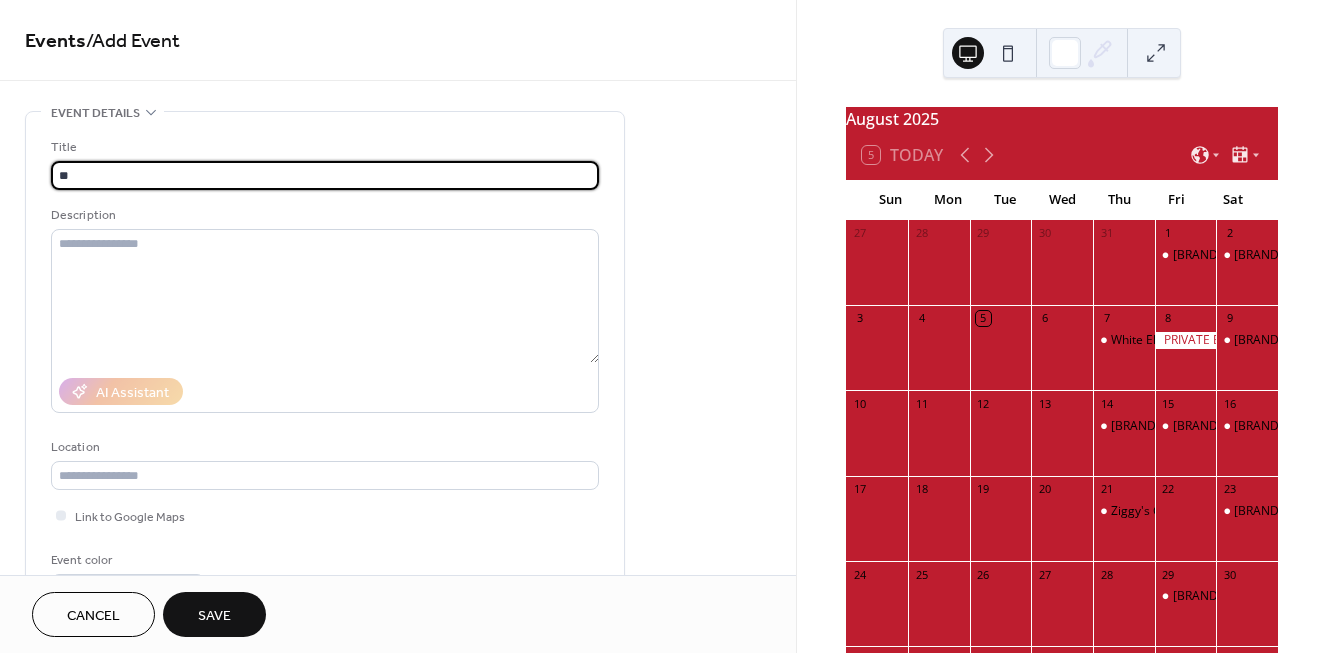 type on "*" 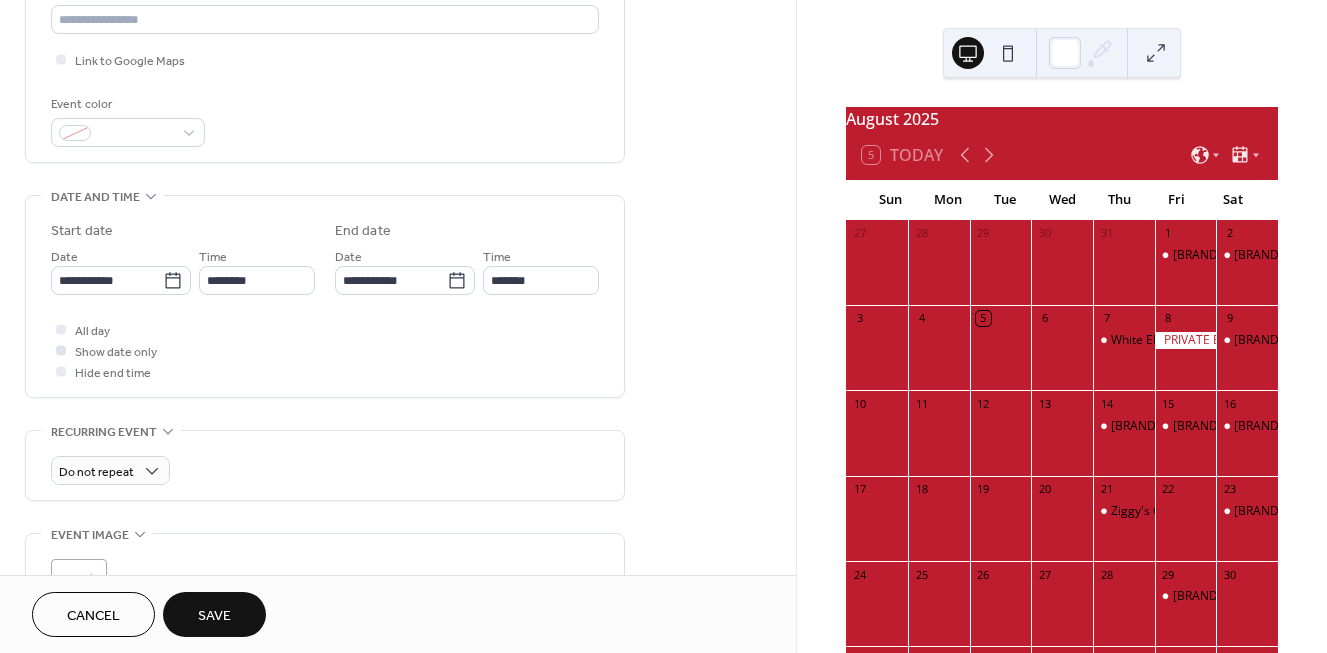 scroll, scrollTop: 478, scrollLeft: 0, axis: vertical 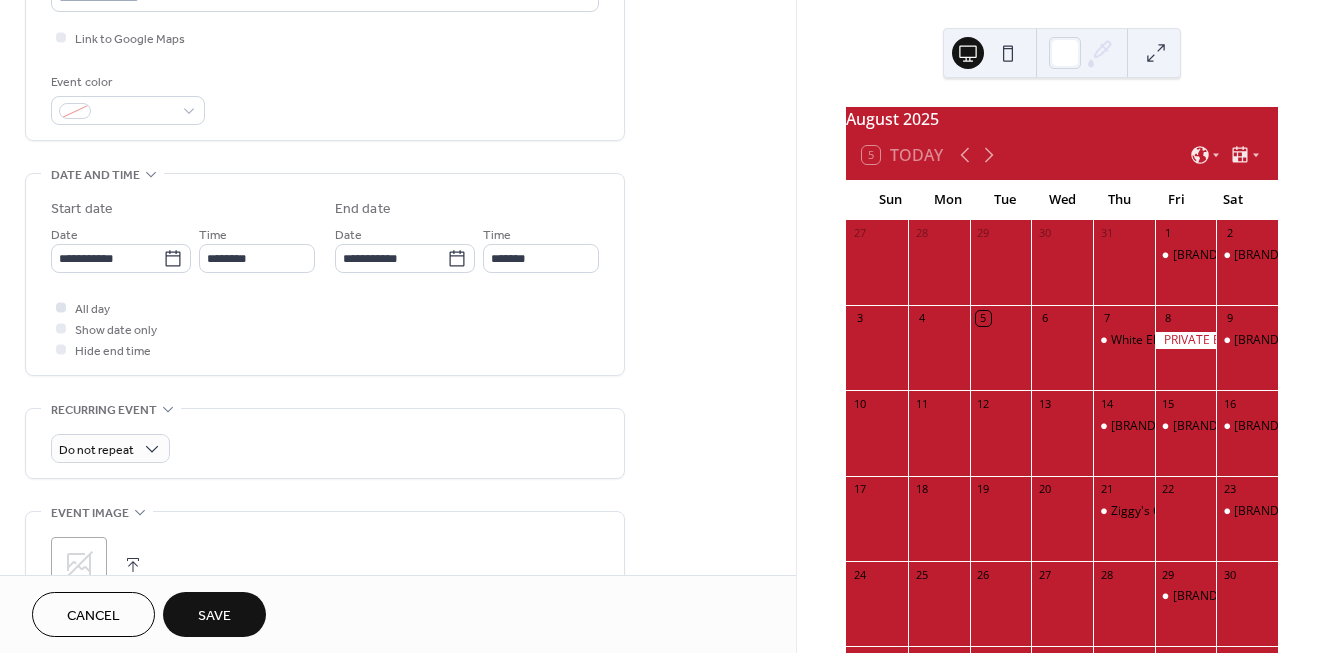 type on "********" 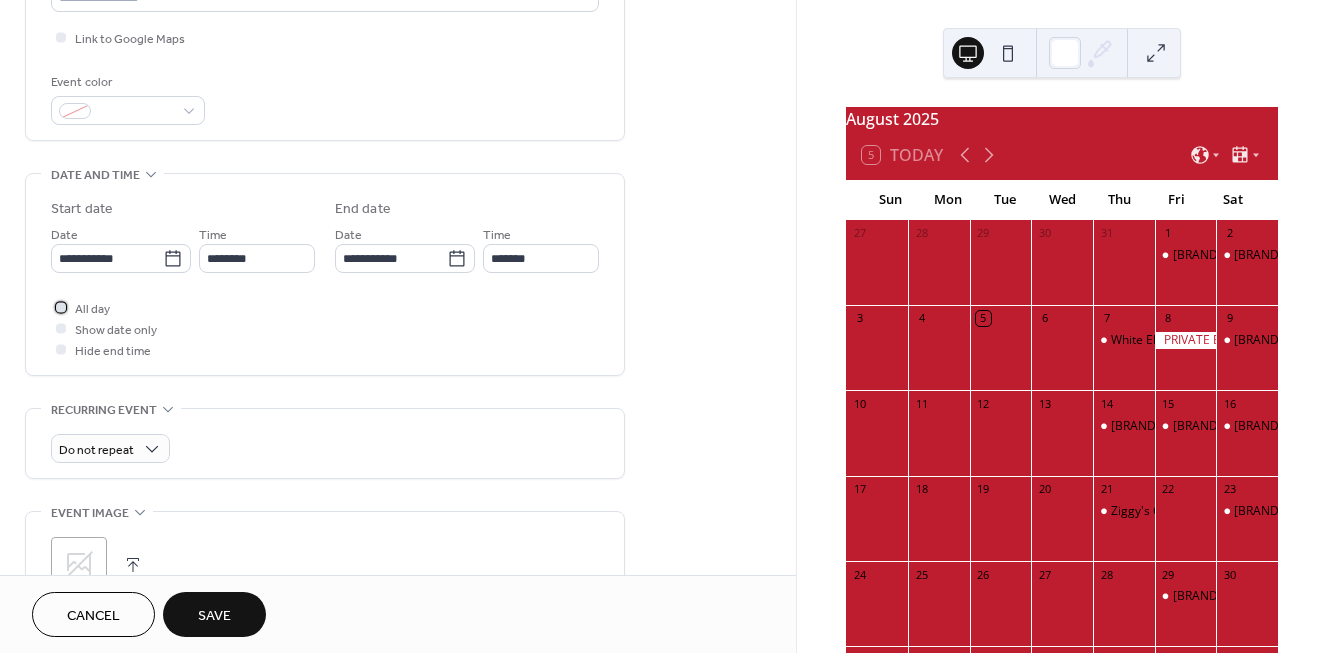 click at bounding box center (61, 307) 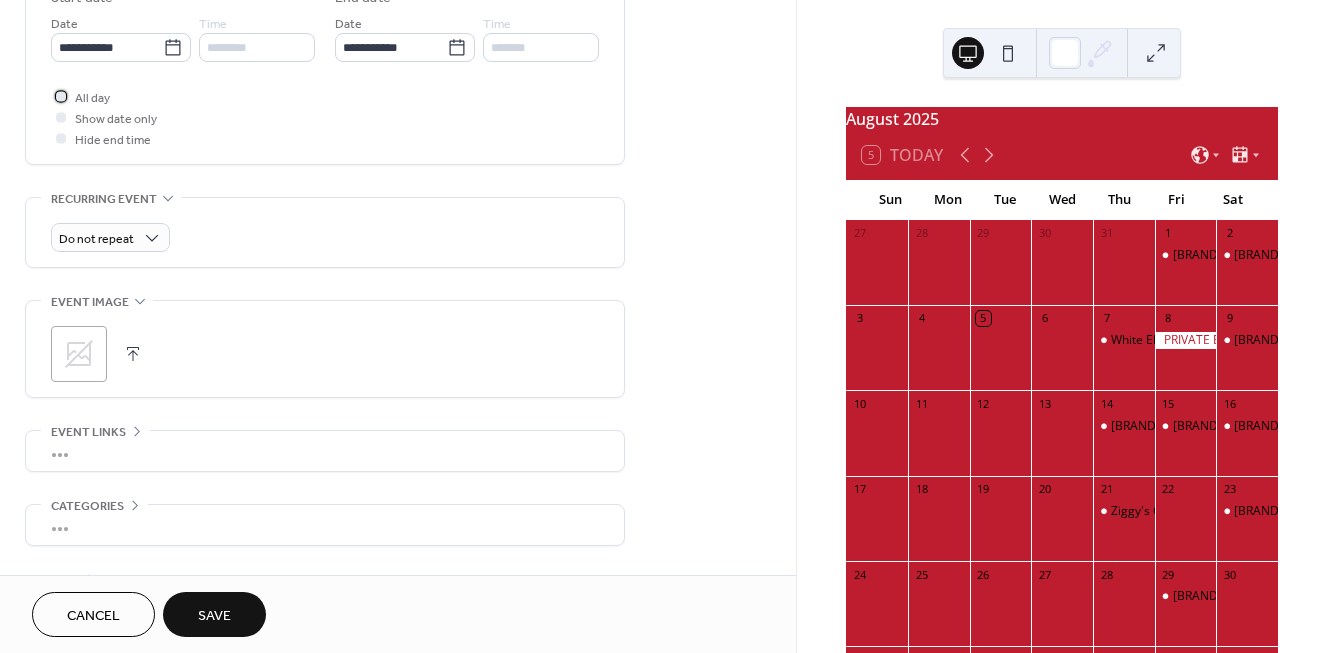 scroll, scrollTop: 754, scrollLeft: 0, axis: vertical 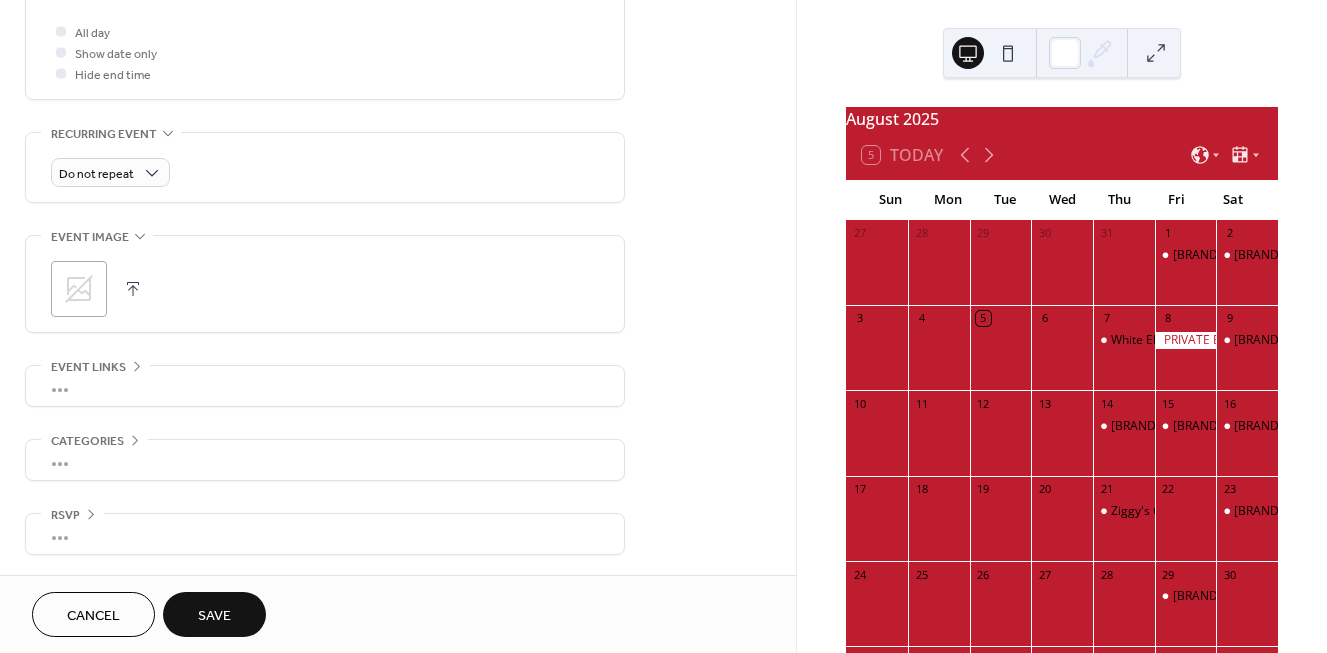 click on "Save" at bounding box center (214, 616) 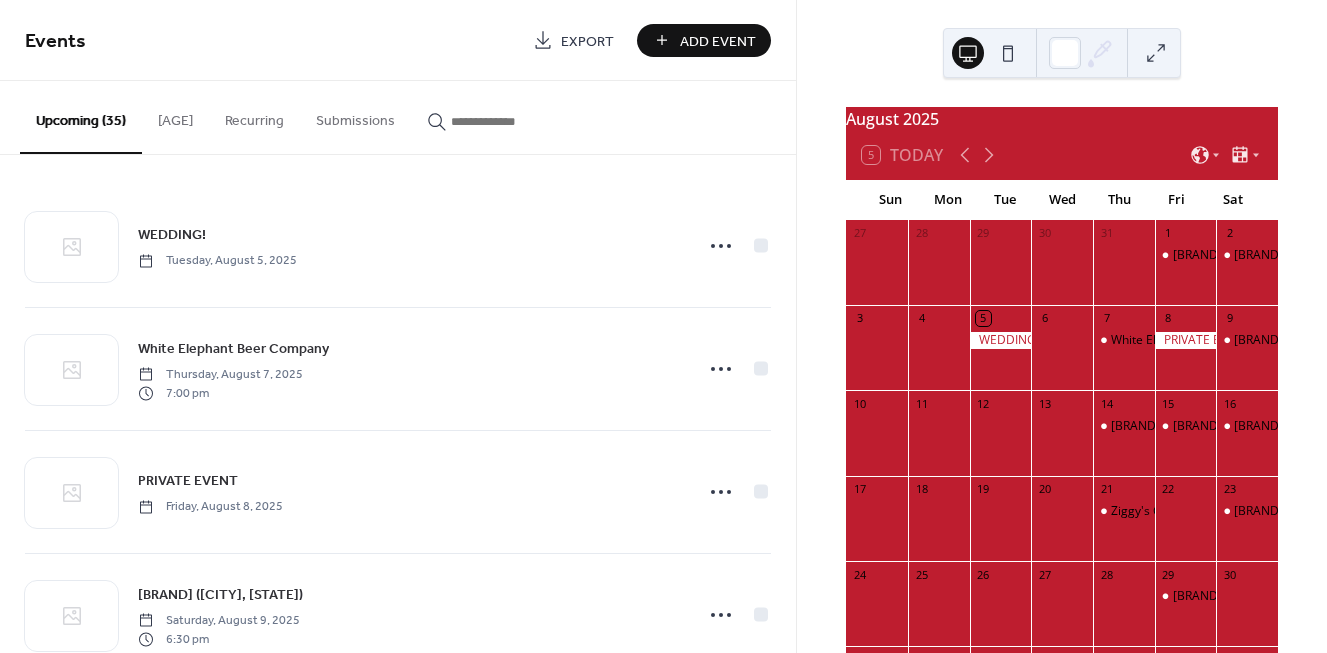 click at bounding box center (1001, 340) 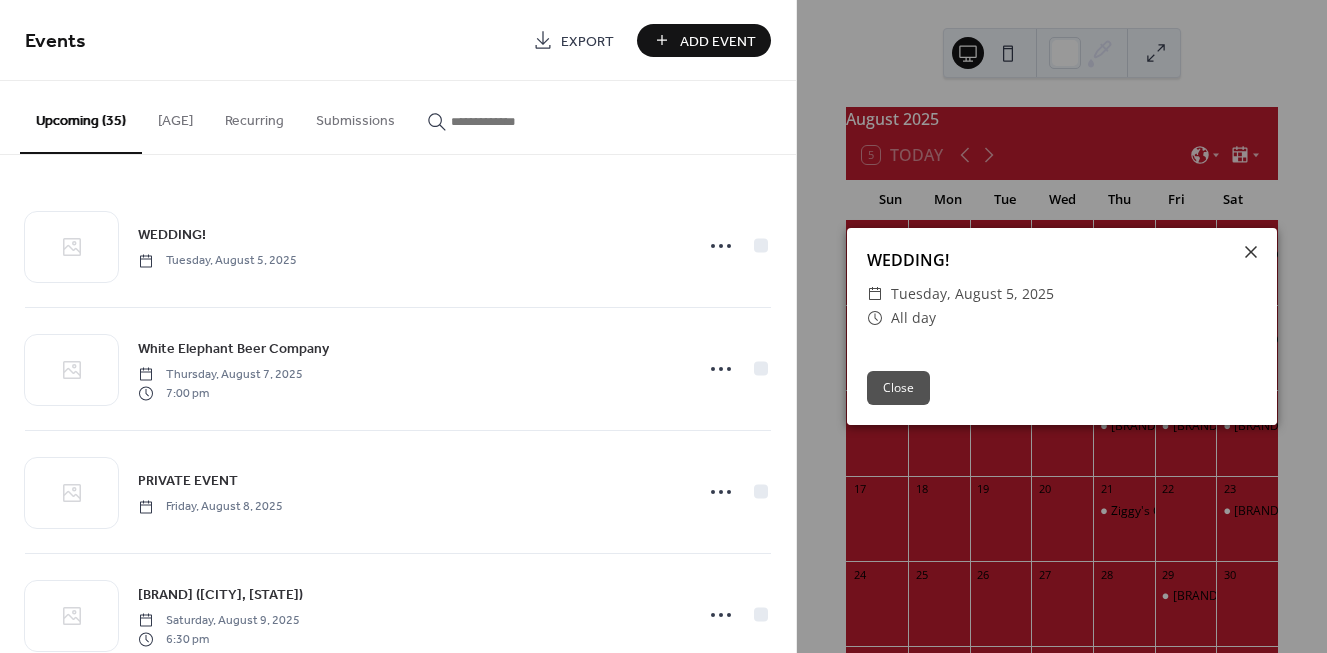 click on "Close" at bounding box center [898, 388] 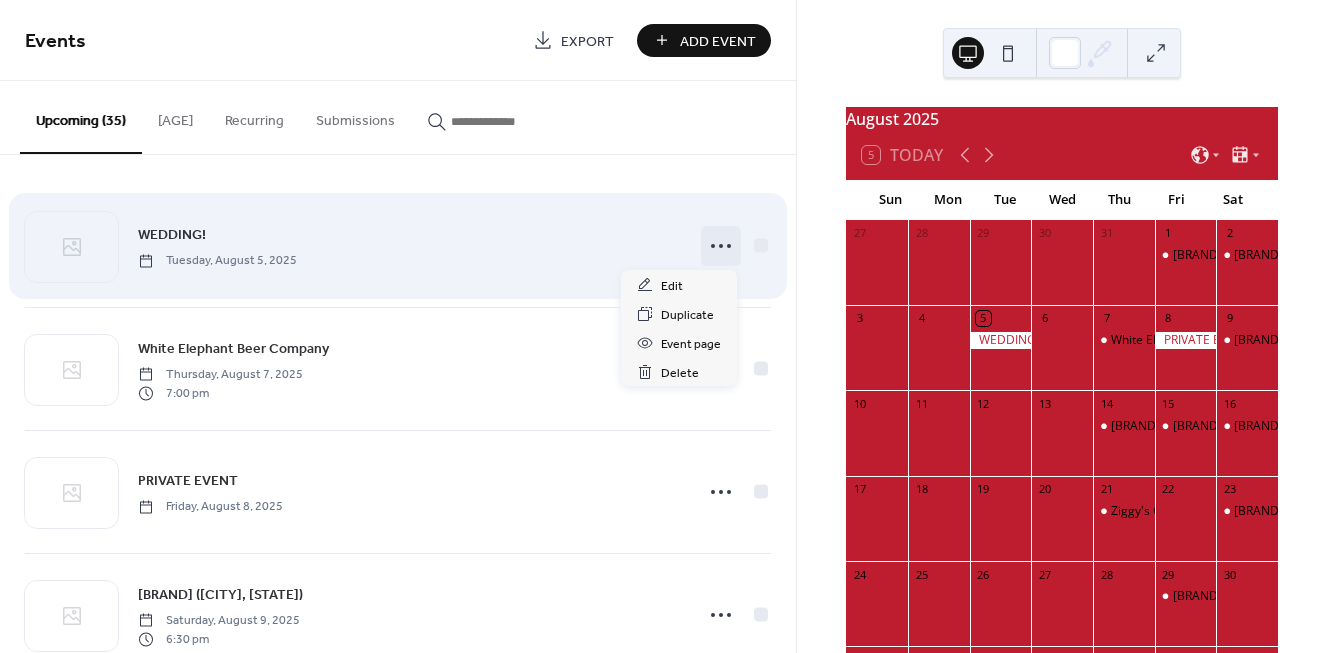 click 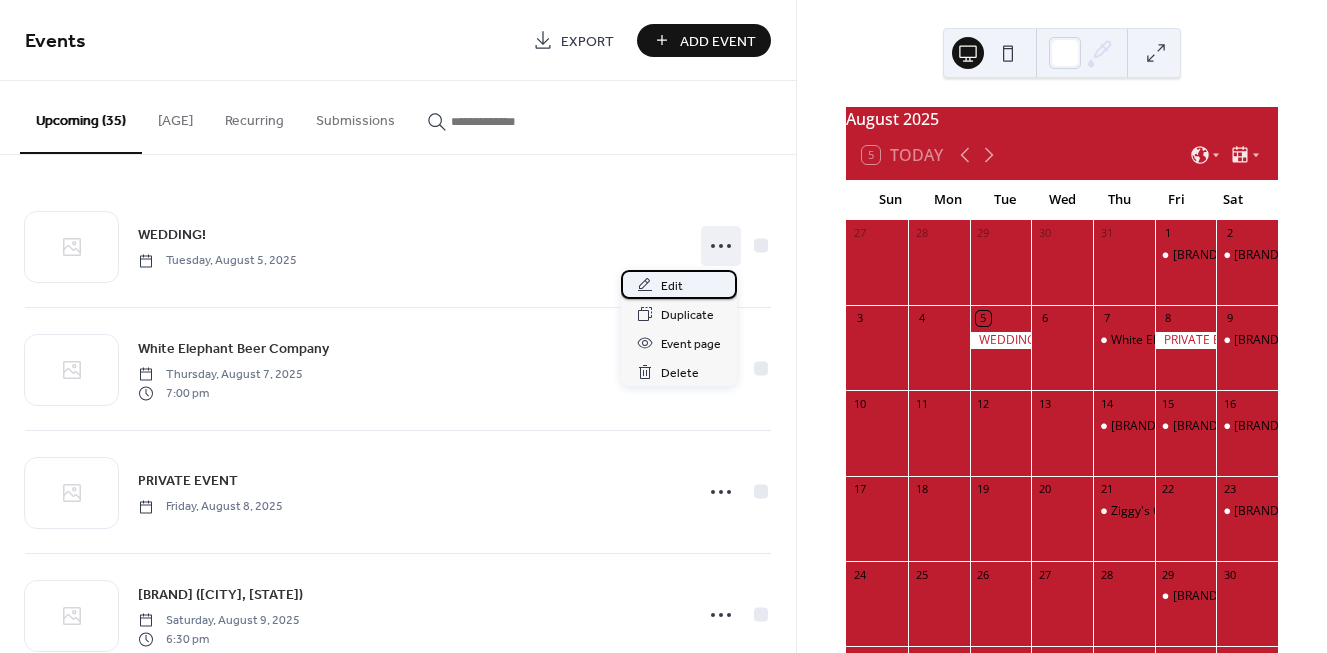 click on "Edit" at bounding box center [679, 284] 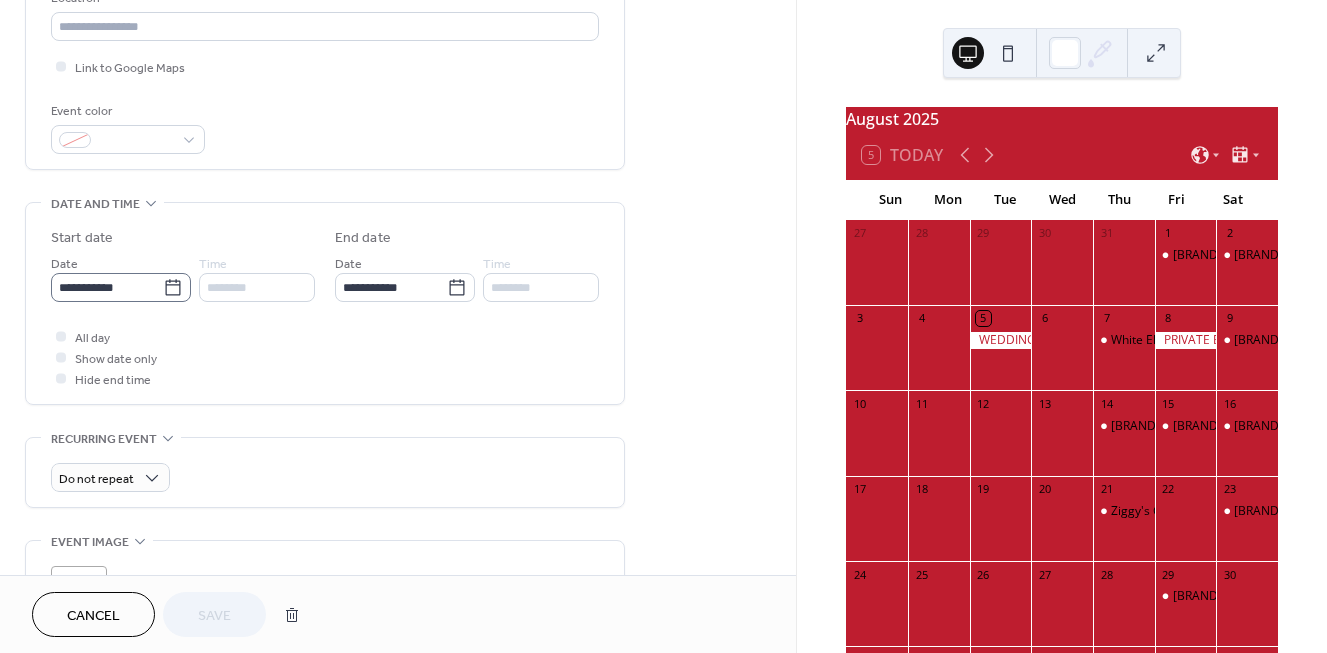 scroll, scrollTop: 454, scrollLeft: 0, axis: vertical 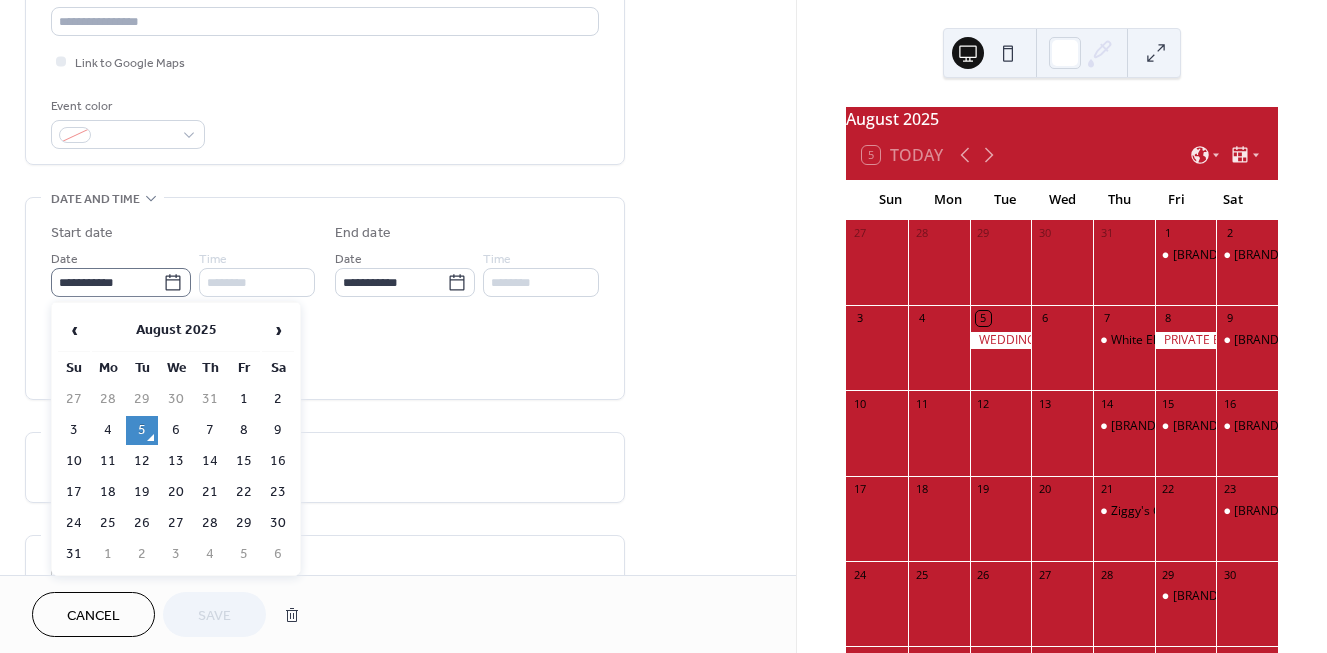 click 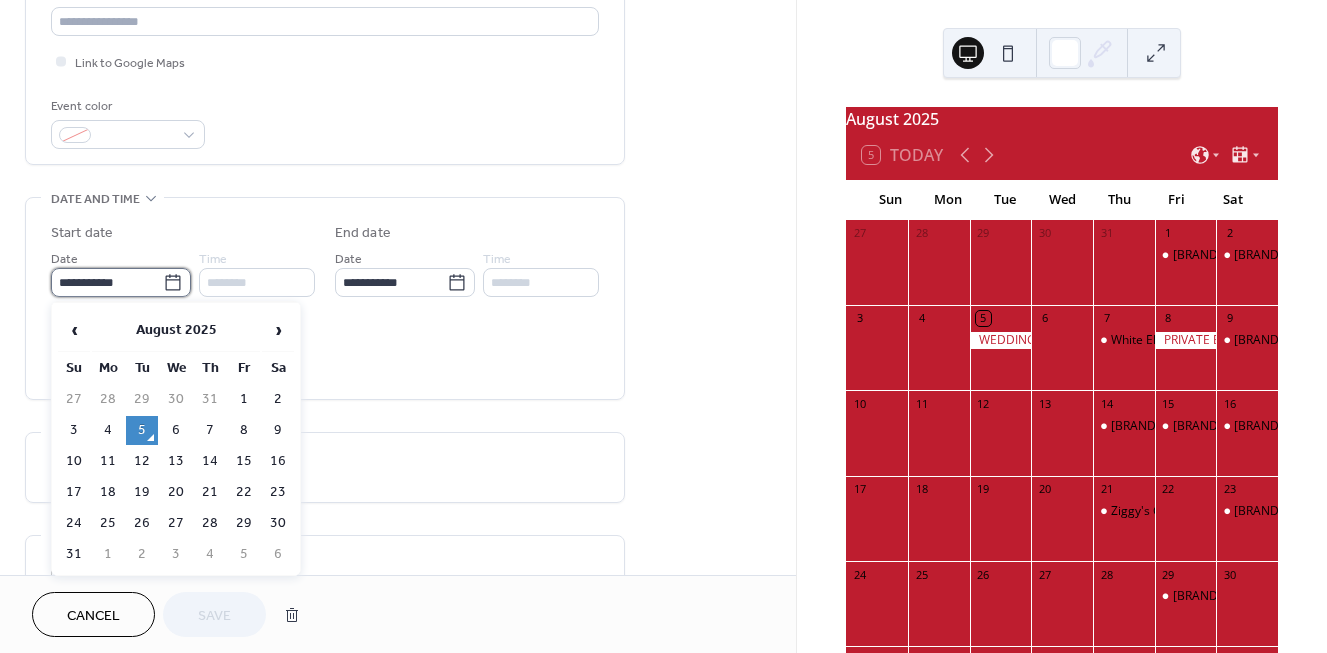 click on "**********" at bounding box center (107, 282) 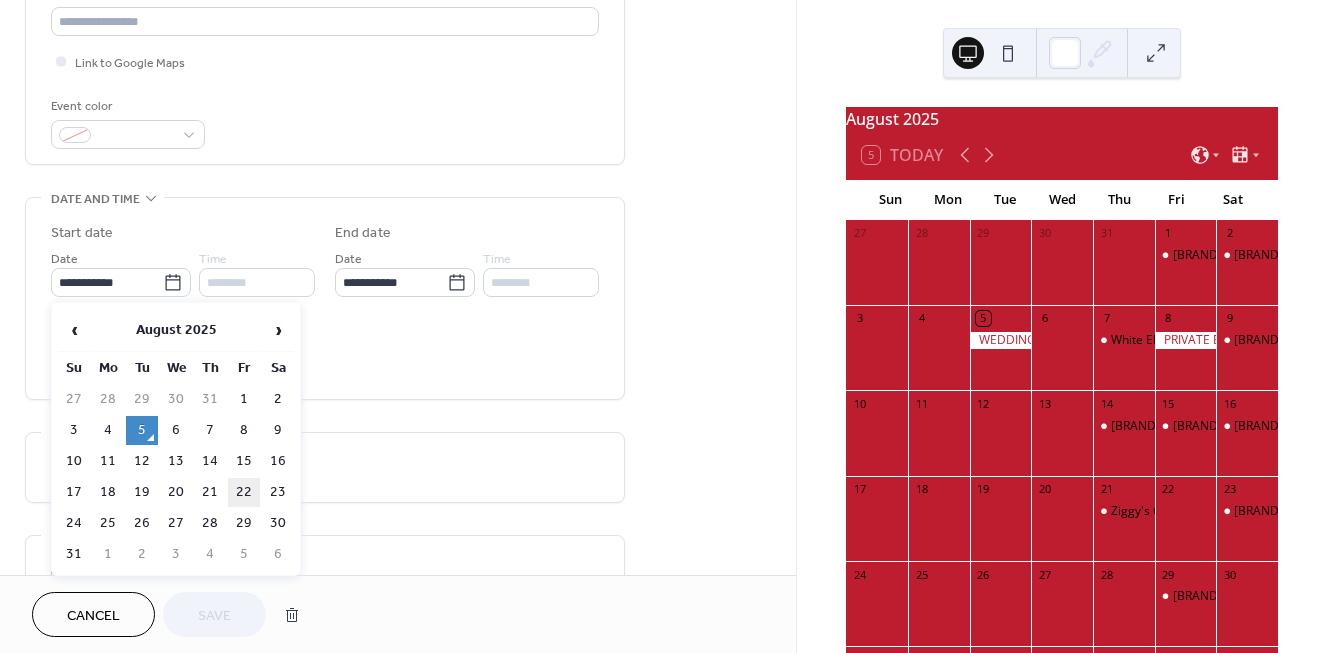 click on "22" at bounding box center (244, 492) 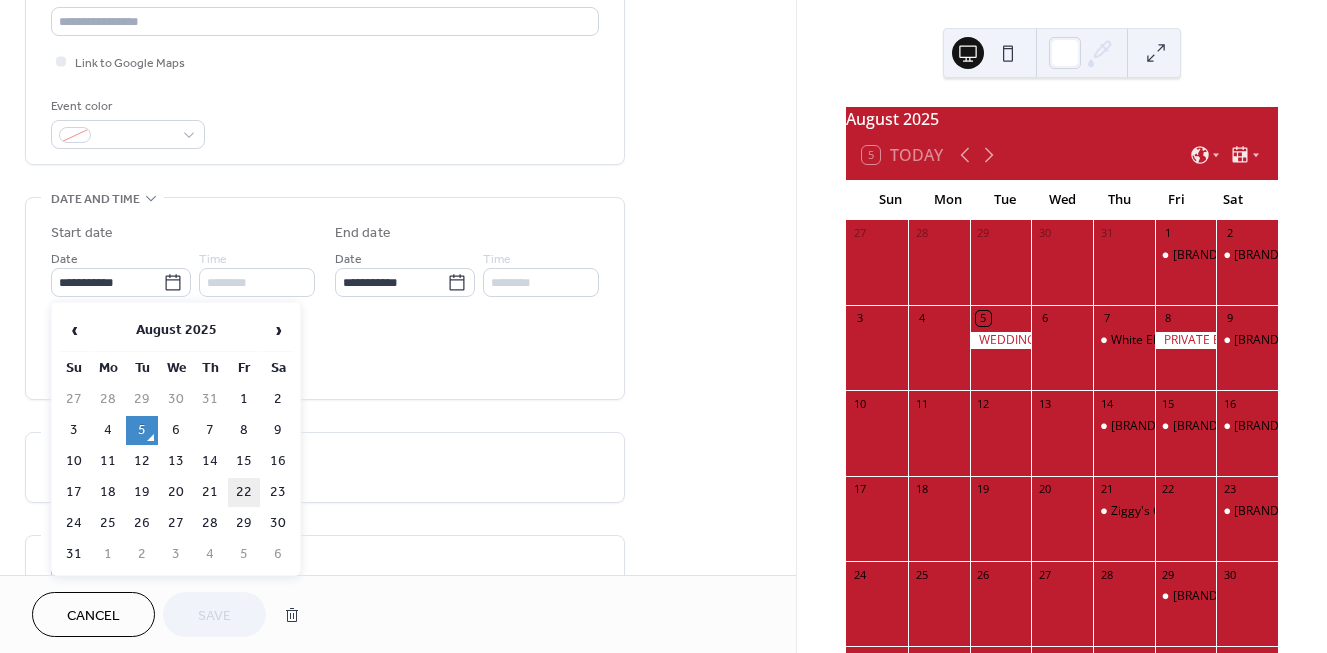 type on "**********" 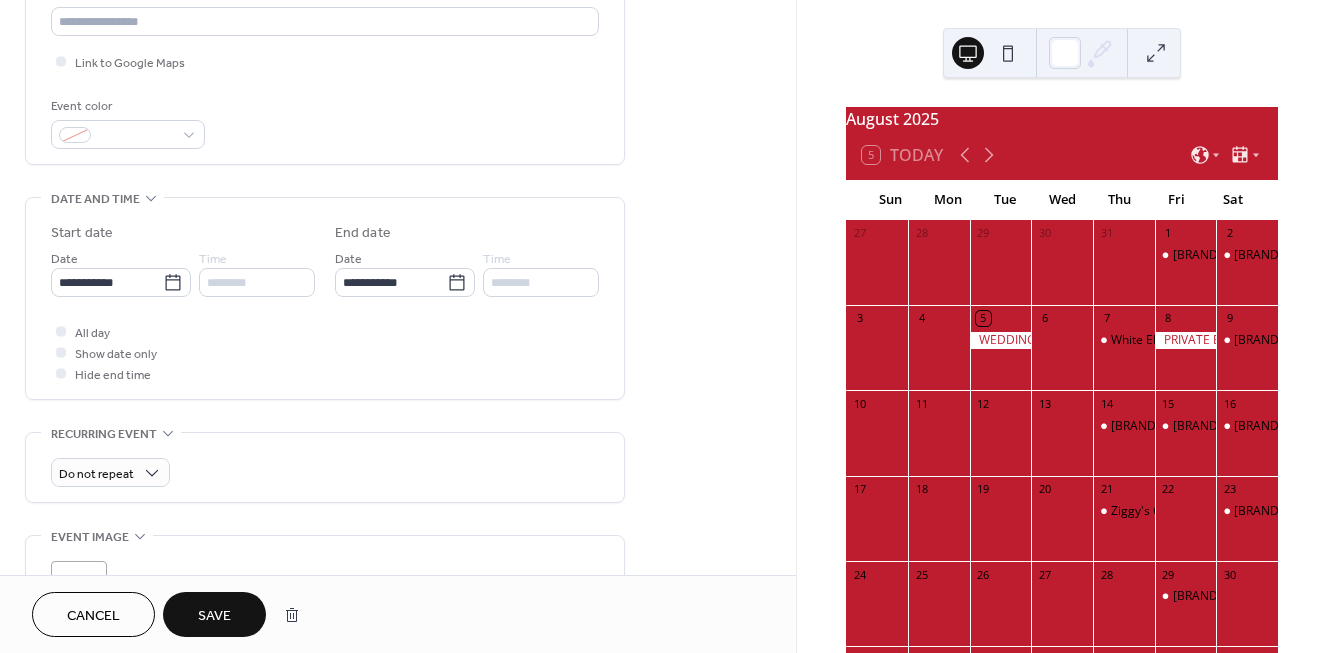click on "Save" at bounding box center [214, 614] 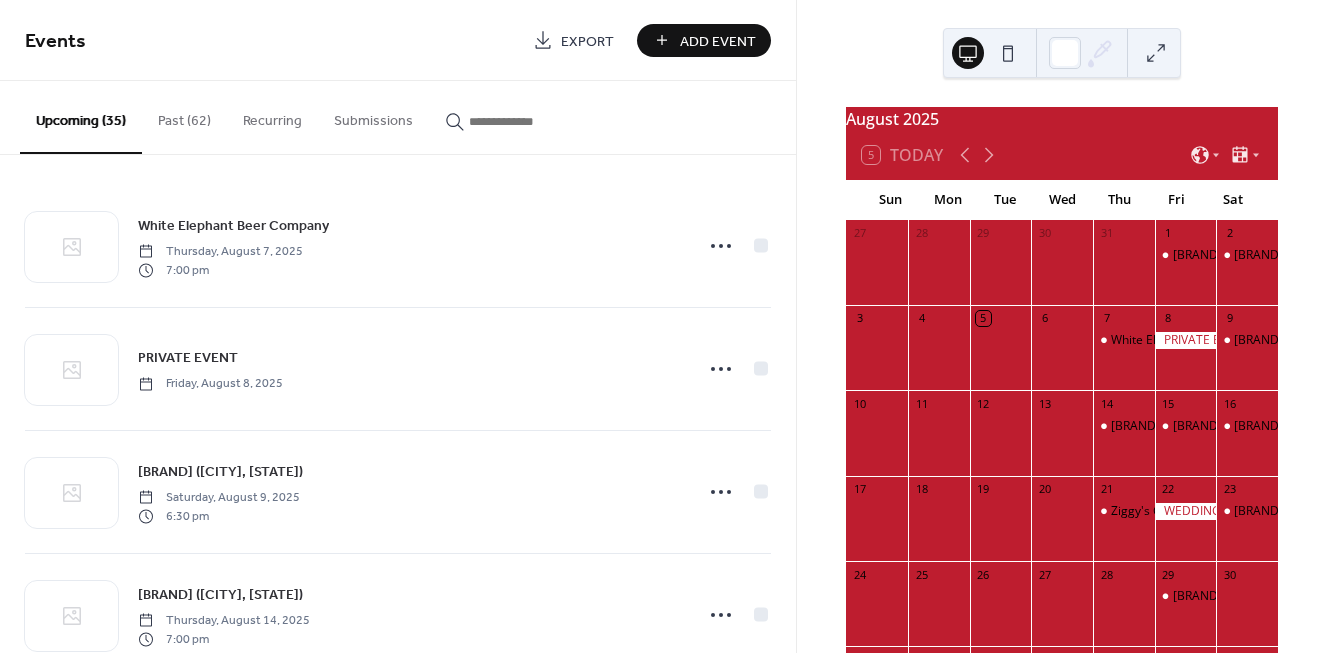 click on "Add Event" at bounding box center (704, 40) 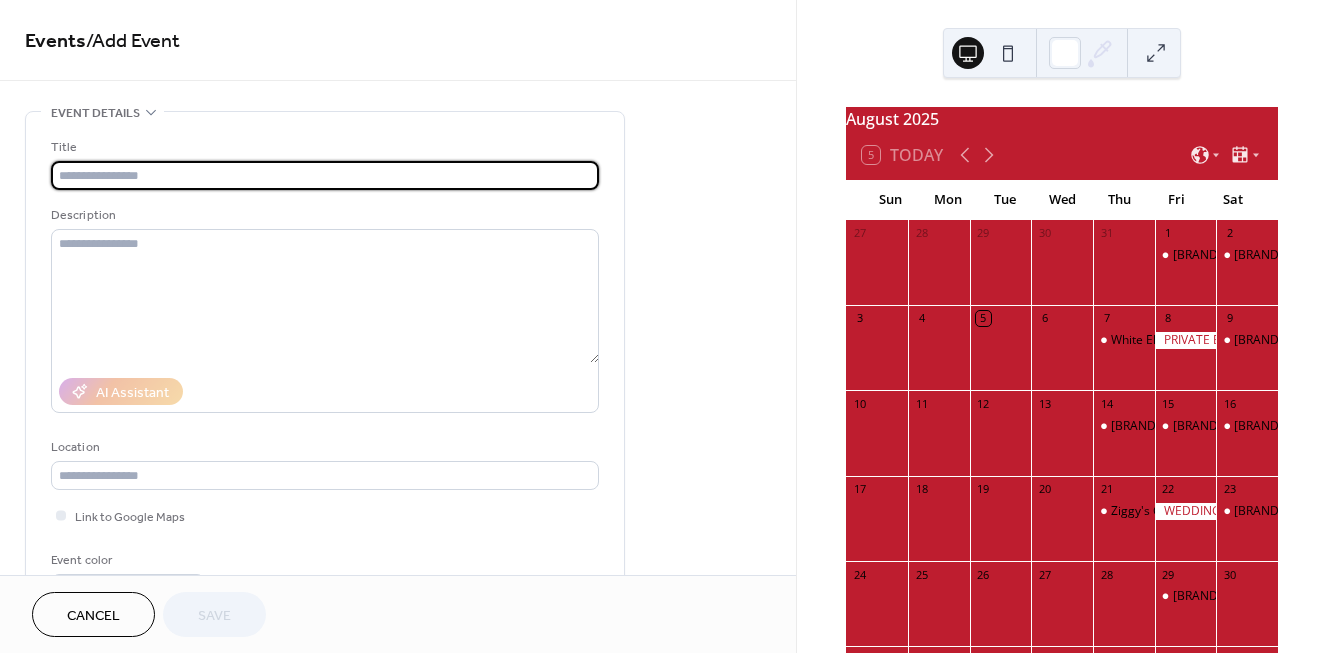 type on "*" 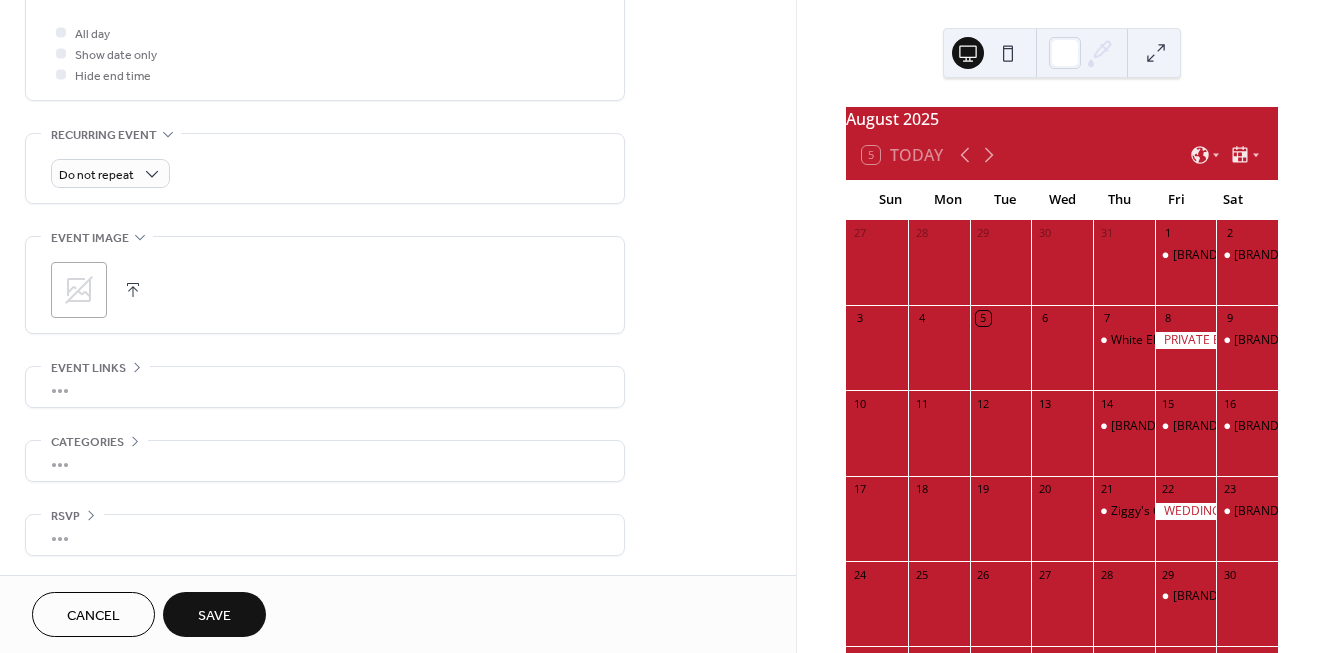 scroll, scrollTop: 754, scrollLeft: 0, axis: vertical 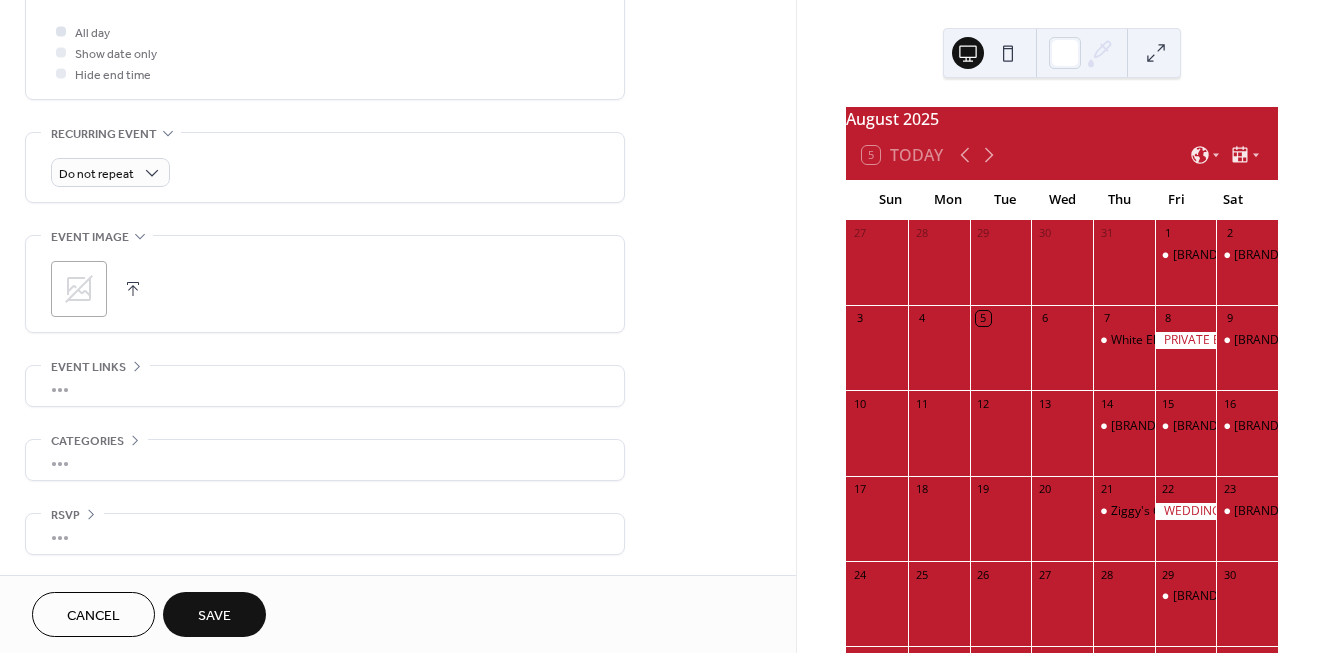 type on "**********" 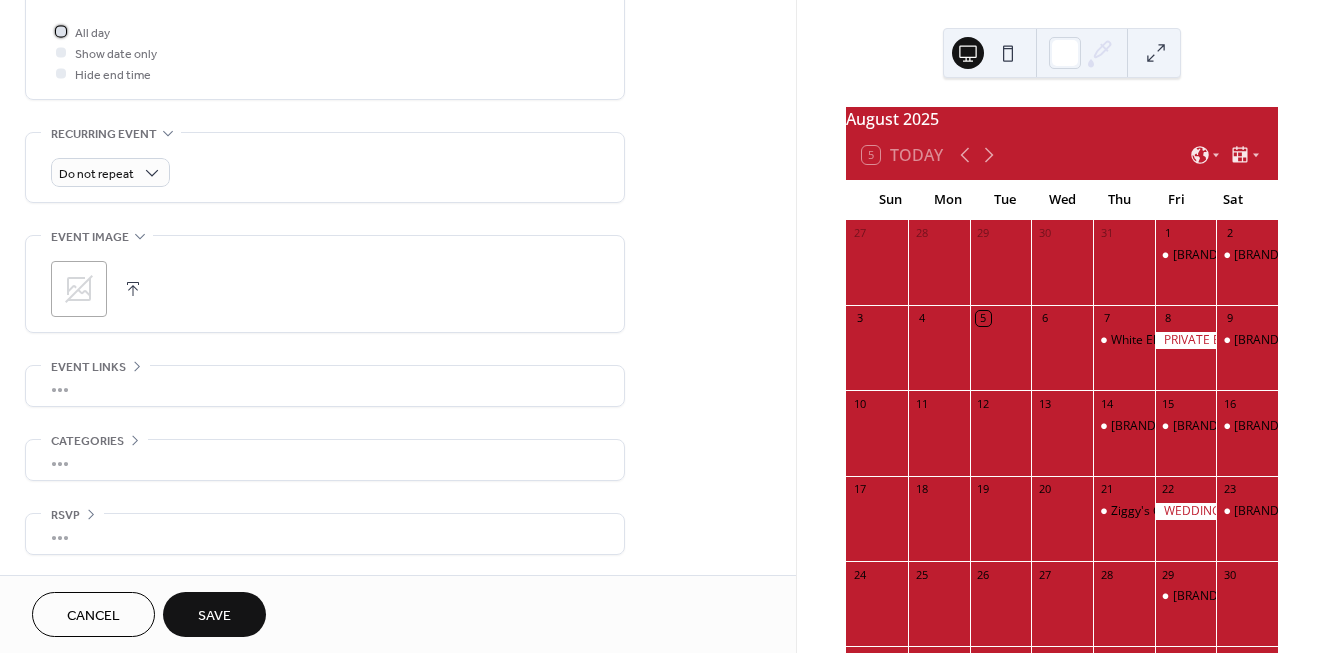click at bounding box center (61, 31) 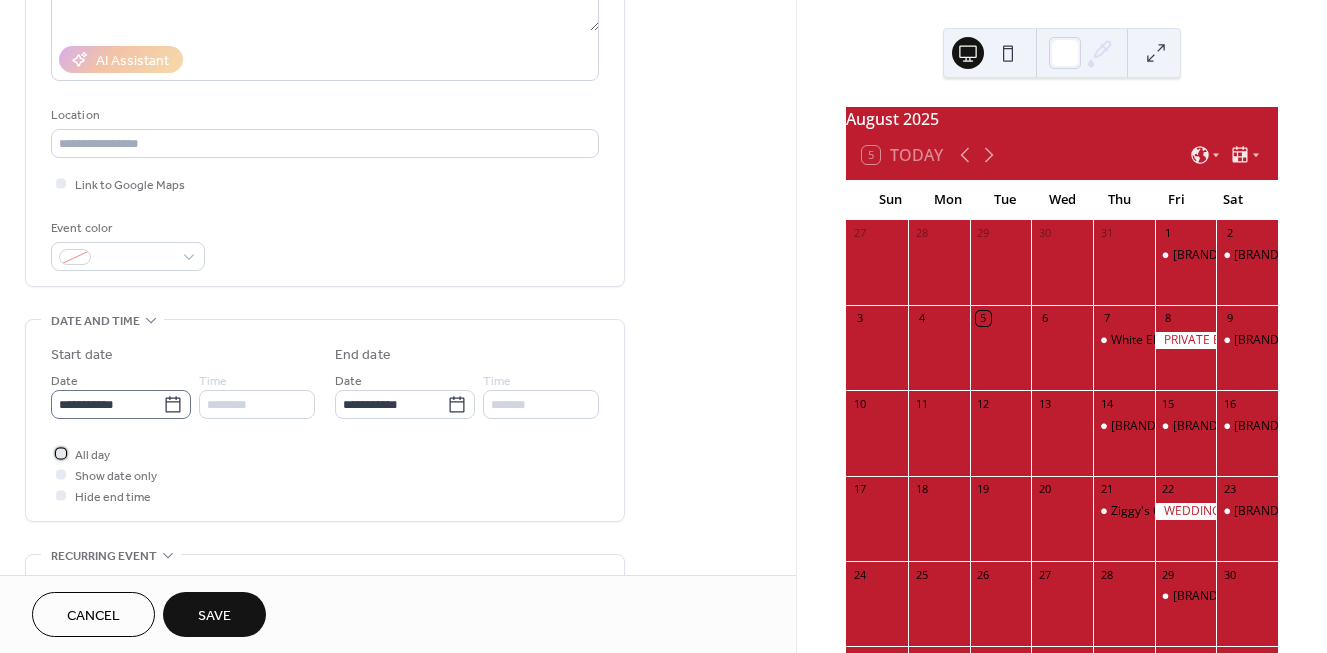 scroll, scrollTop: 348, scrollLeft: 0, axis: vertical 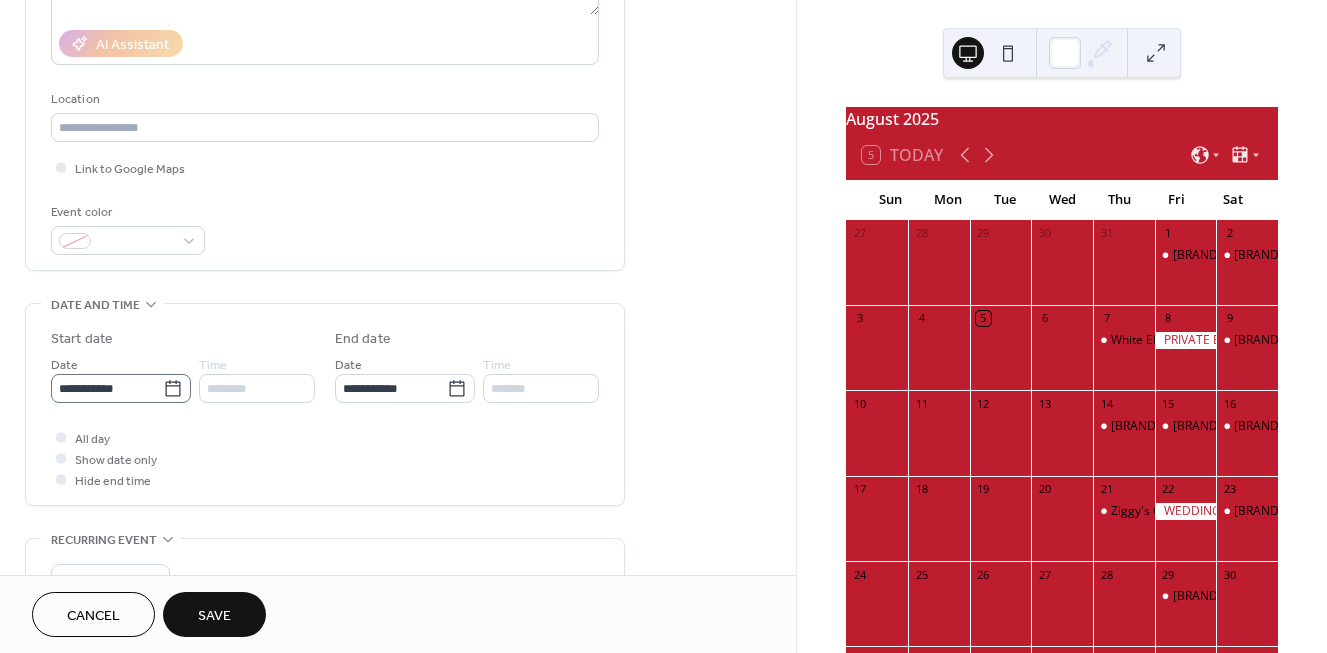 click 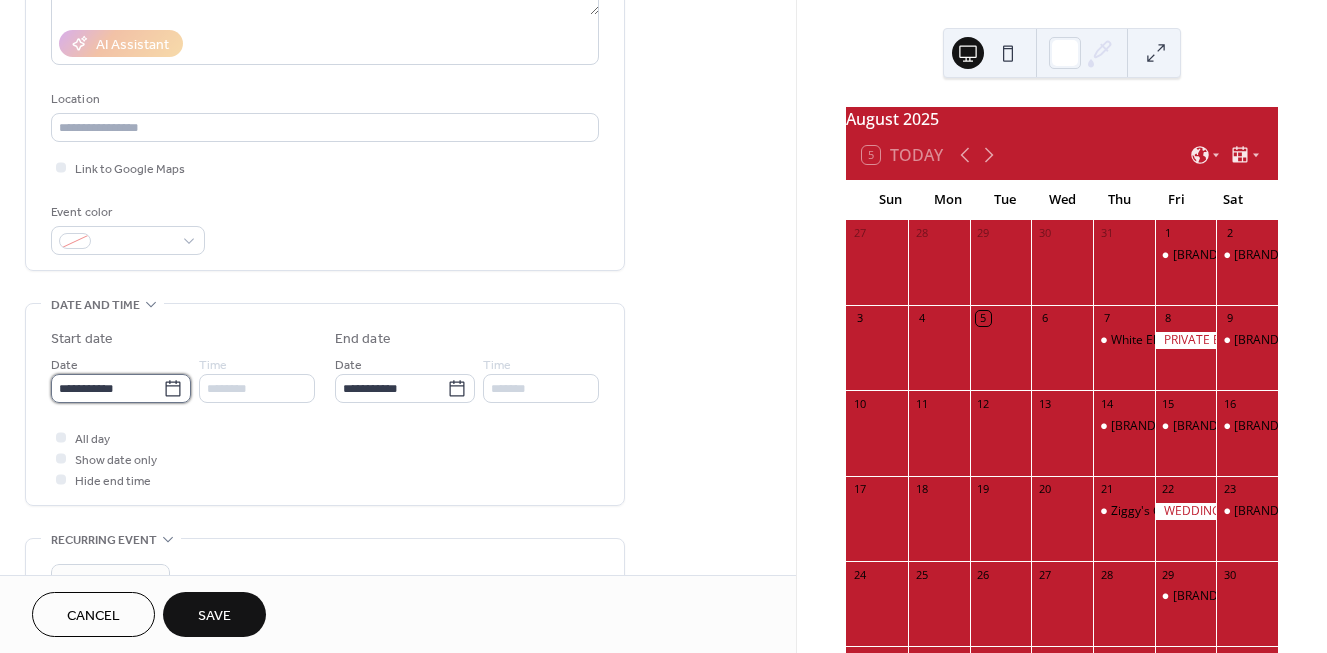 click on "**********" at bounding box center [107, 388] 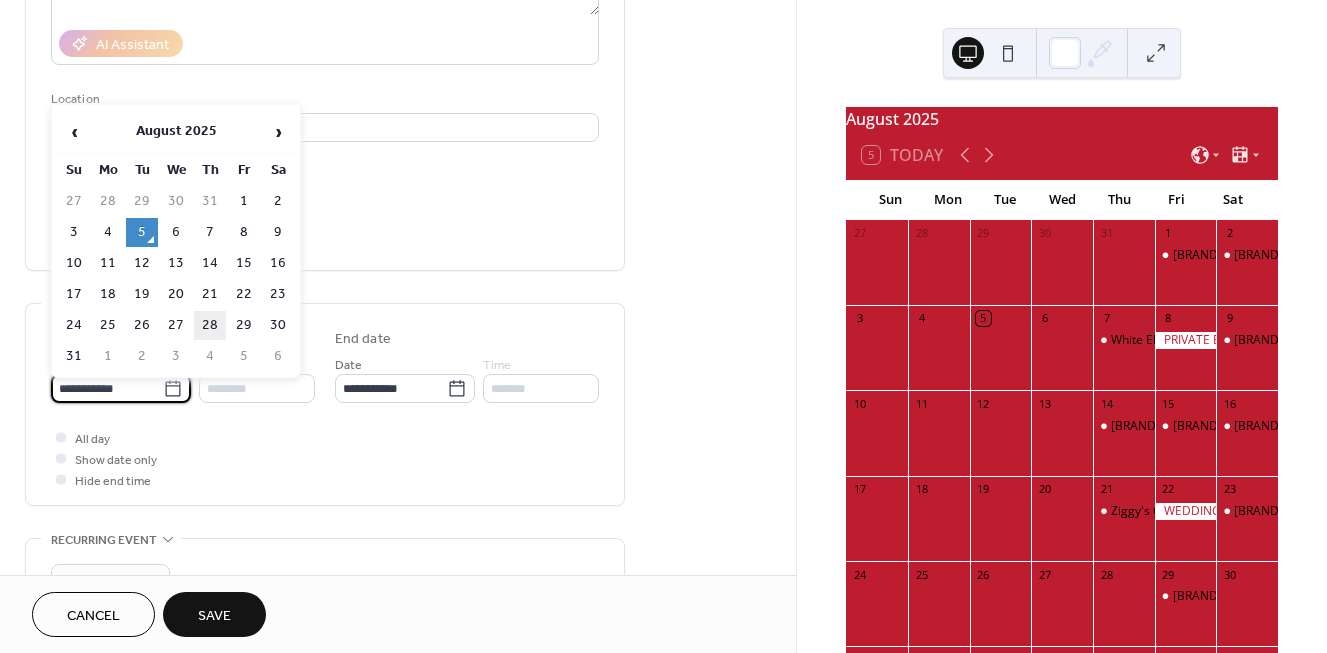 click on "28" at bounding box center (210, 325) 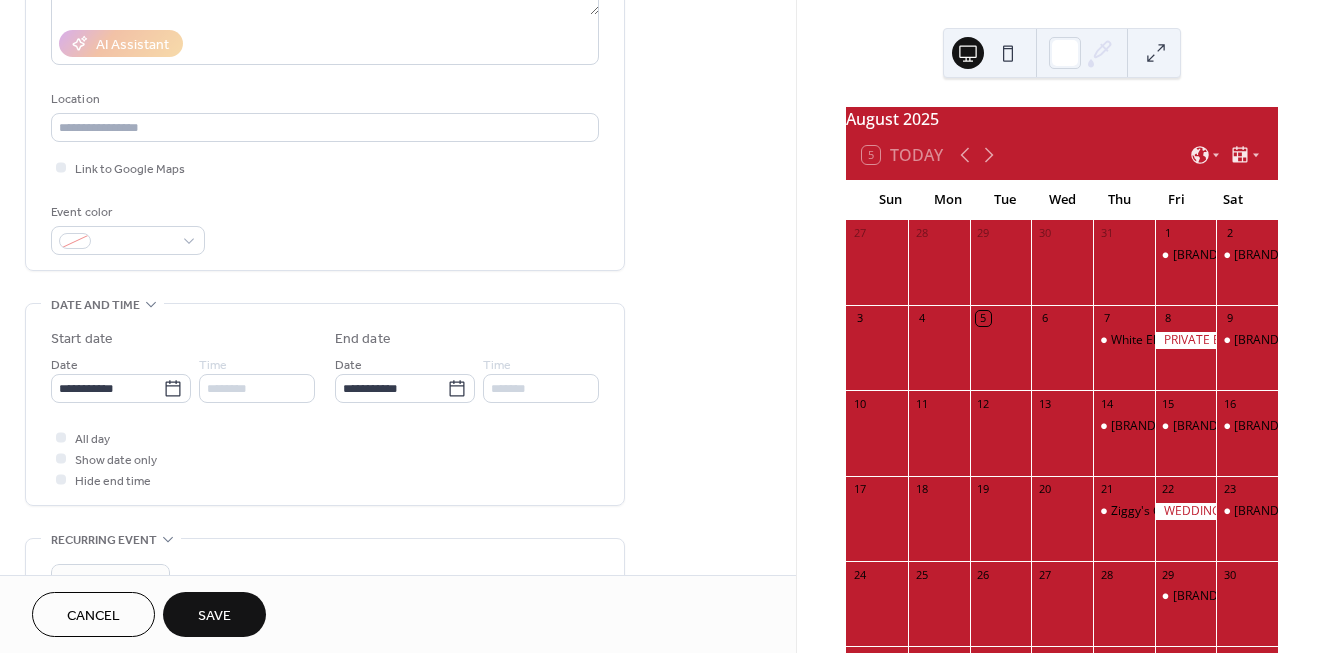 click on "Save" at bounding box center [214, 616] 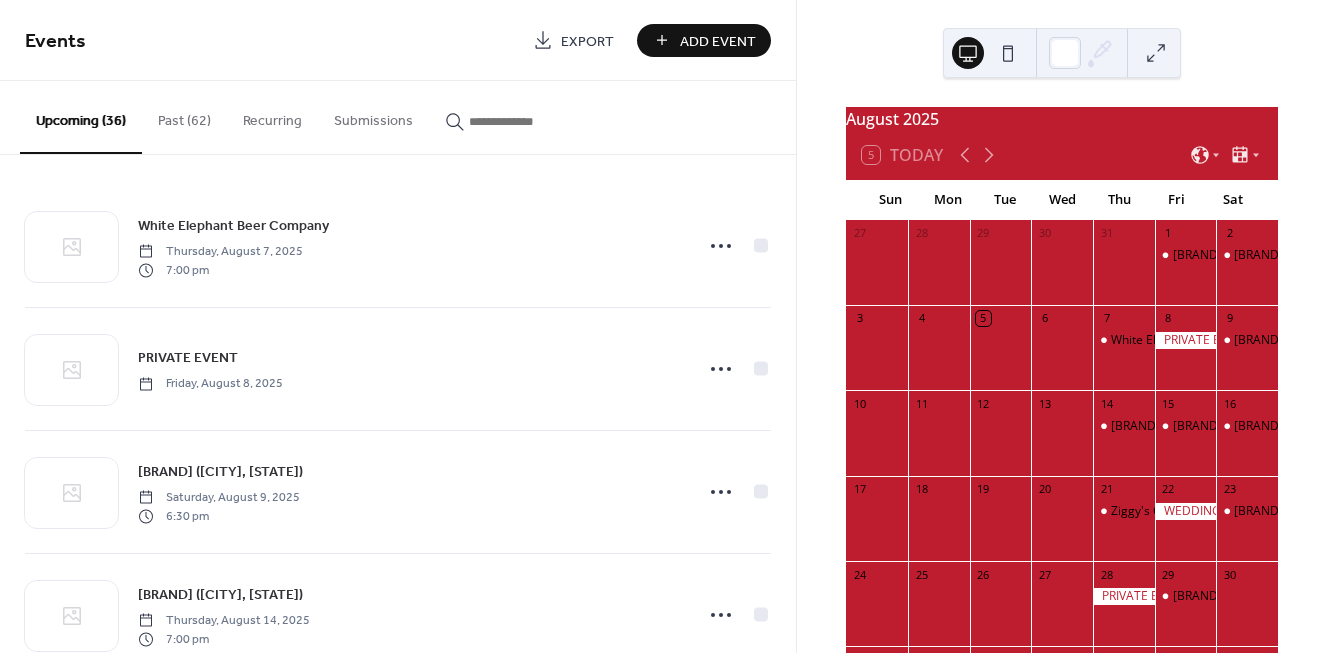 click on "Add Event" at bounding box center [704, 40] 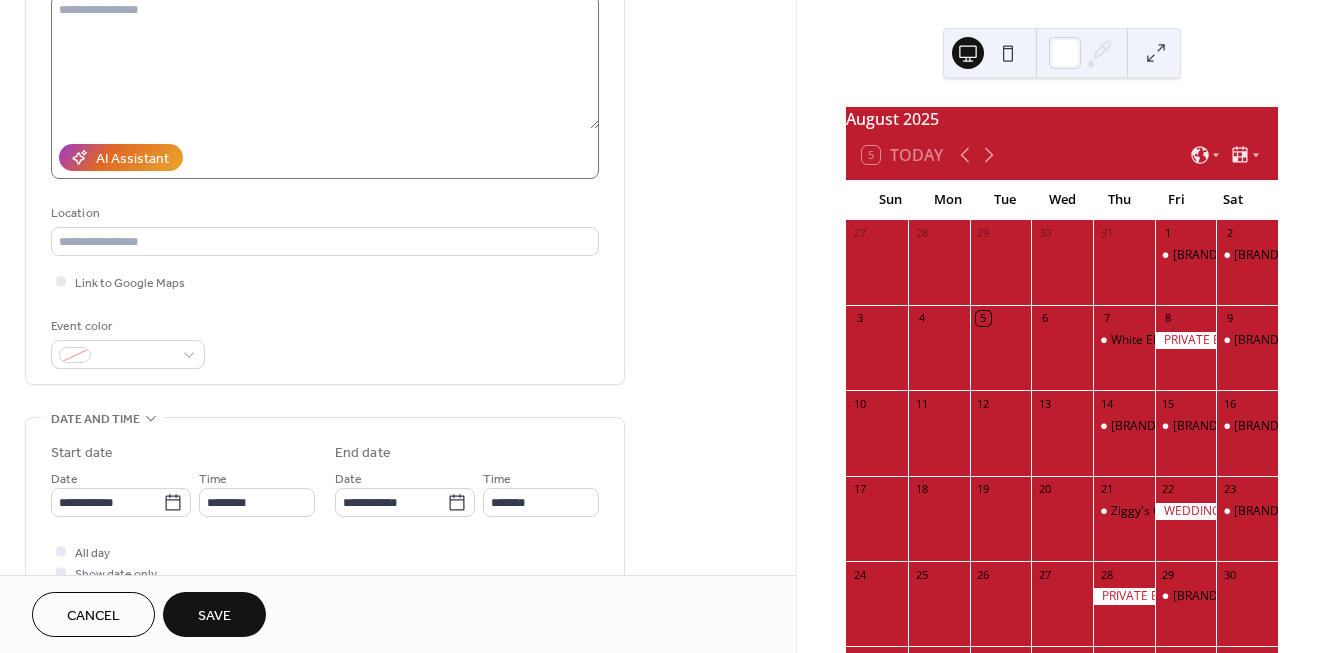 scroll, scrollTop: 238, scrollLeft: 0, axis: vertical 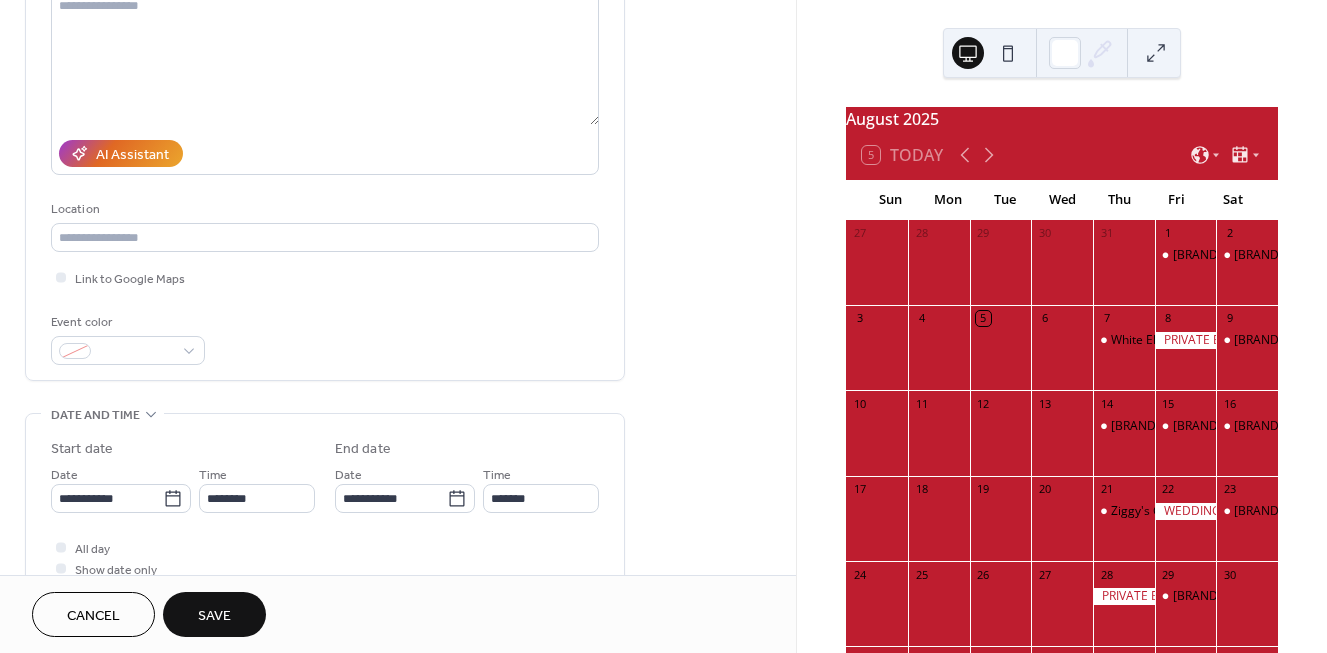 type on "**********" 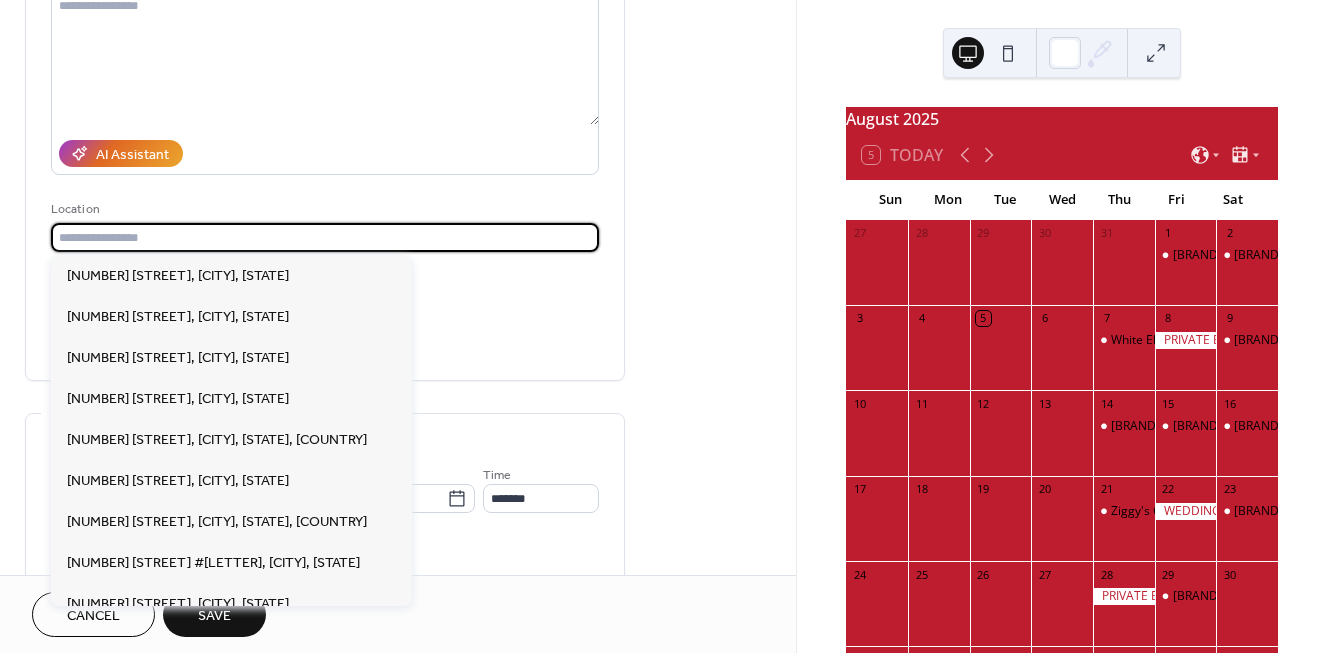 click at bounding box center [325, 237] 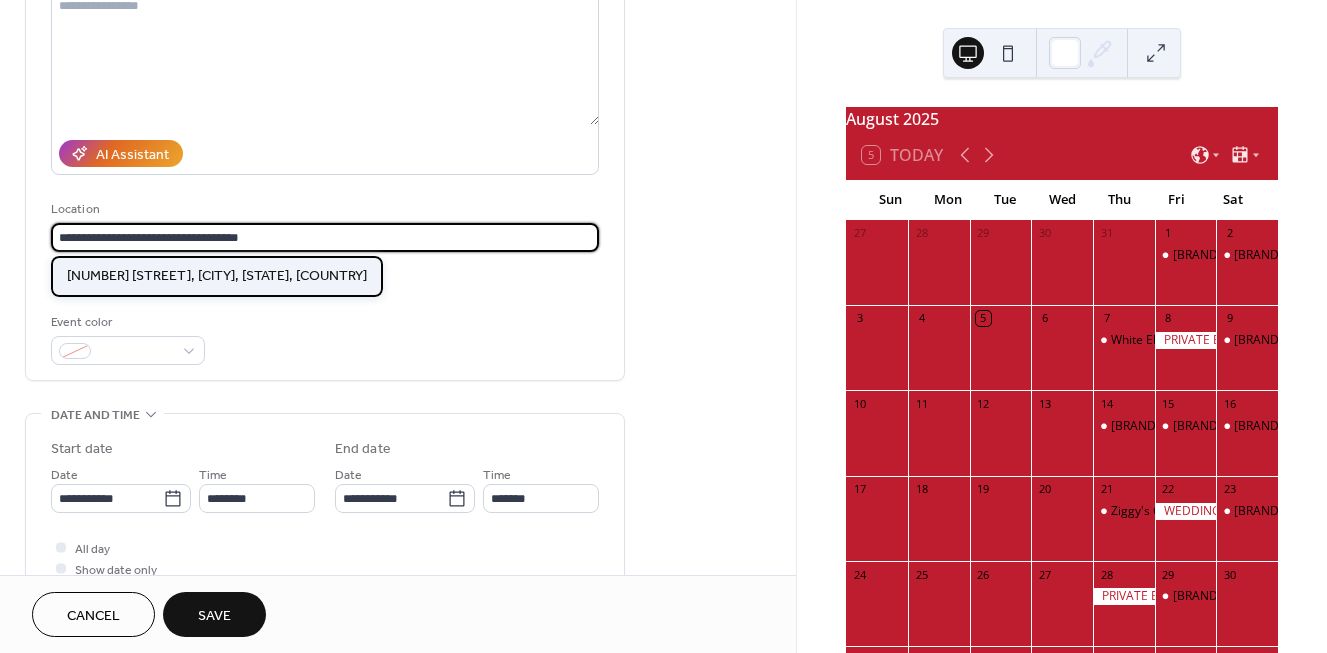 click on "[NUMBER] [STREET], [CITY], [STATE], [COUNTRY]" at bounding box center (217, 276) 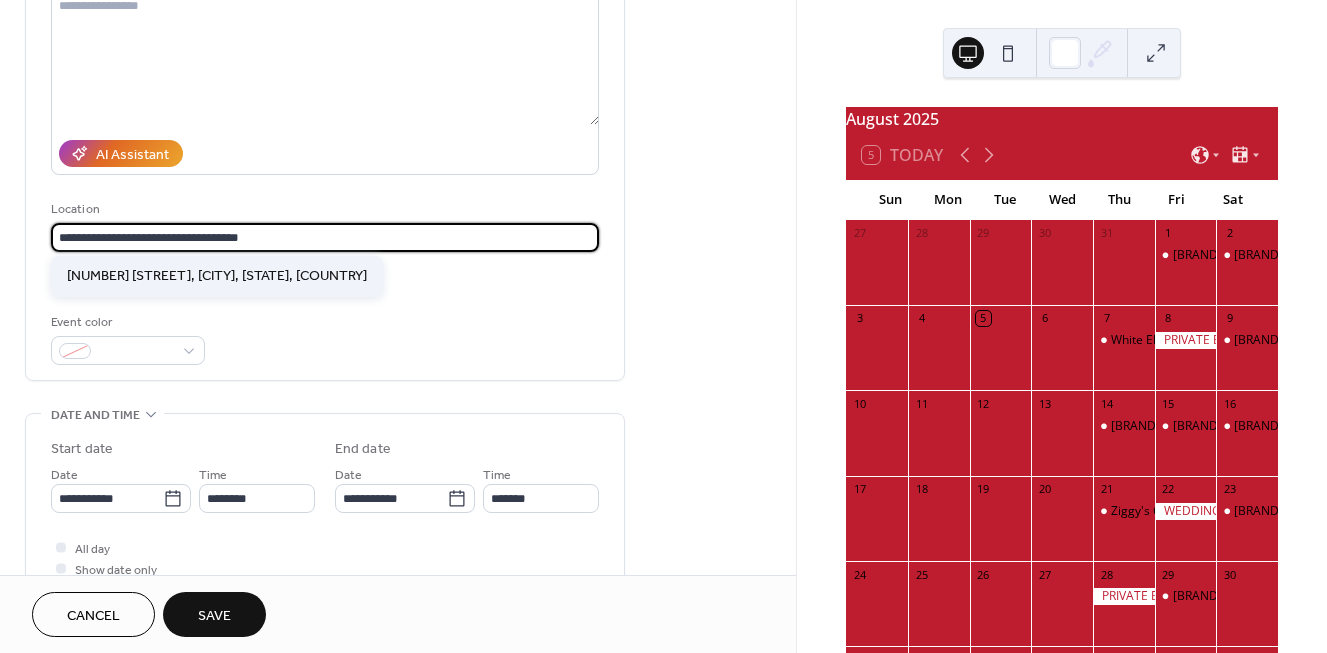 type on "**********" 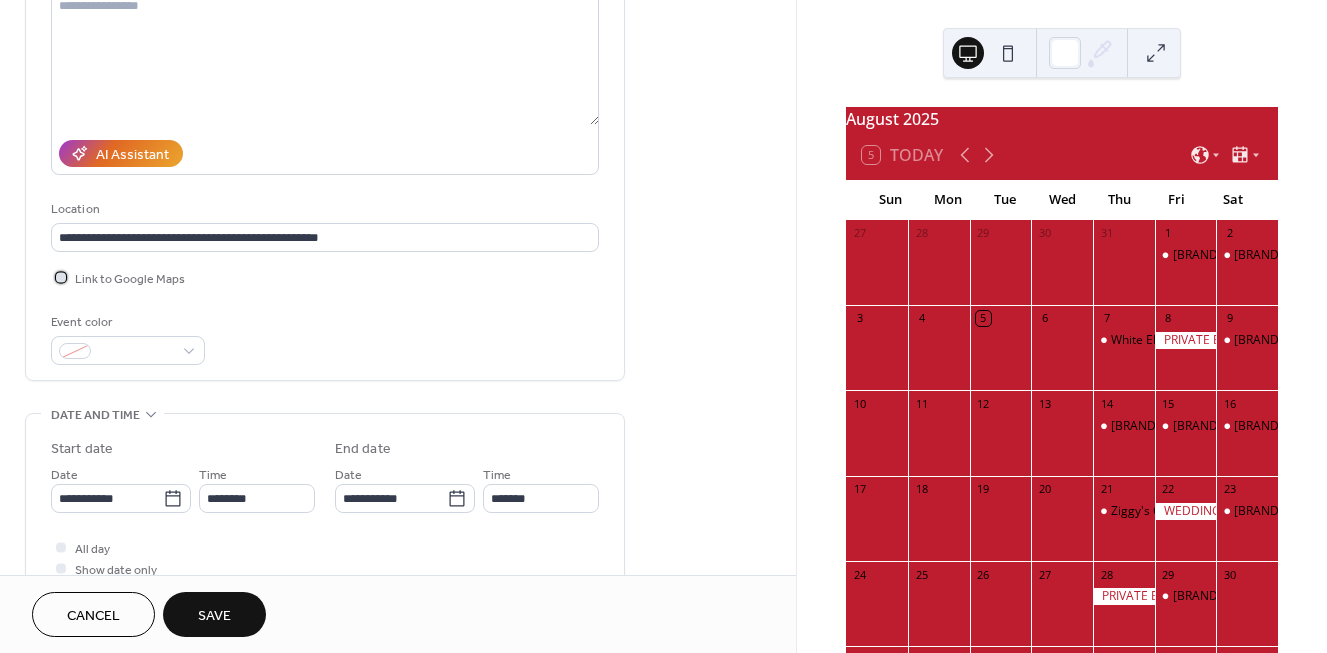 click at bounding box center [61, 277] 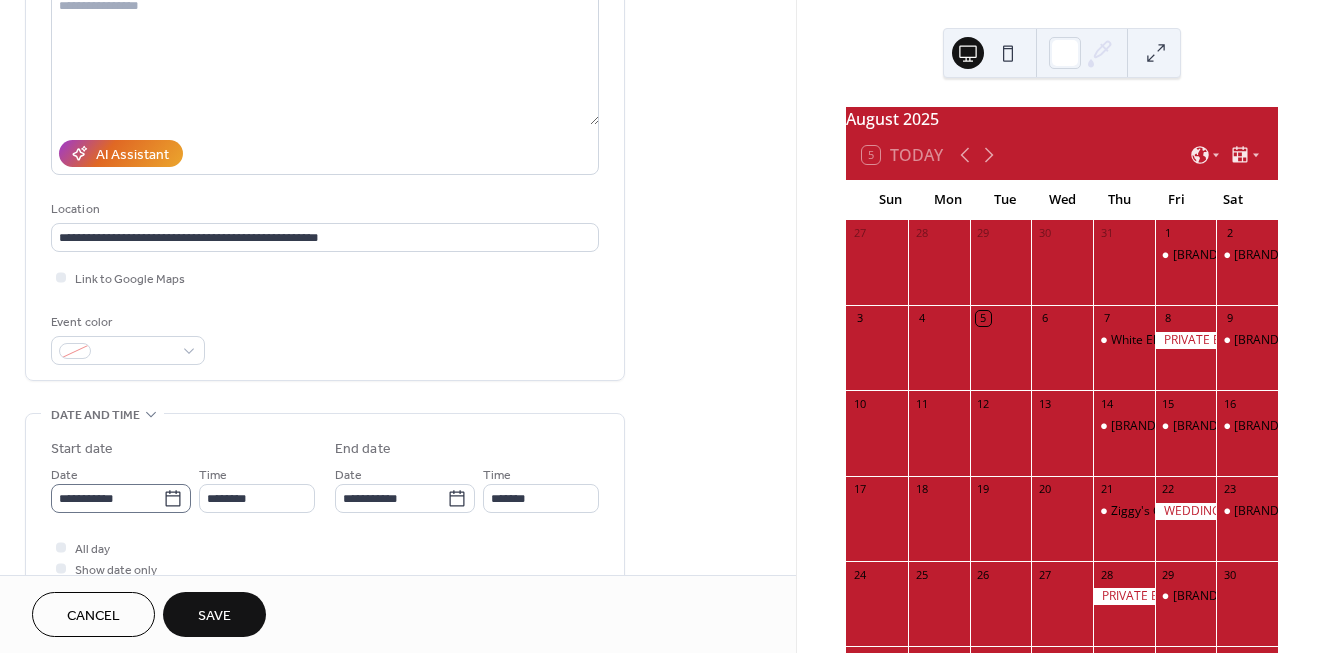 click 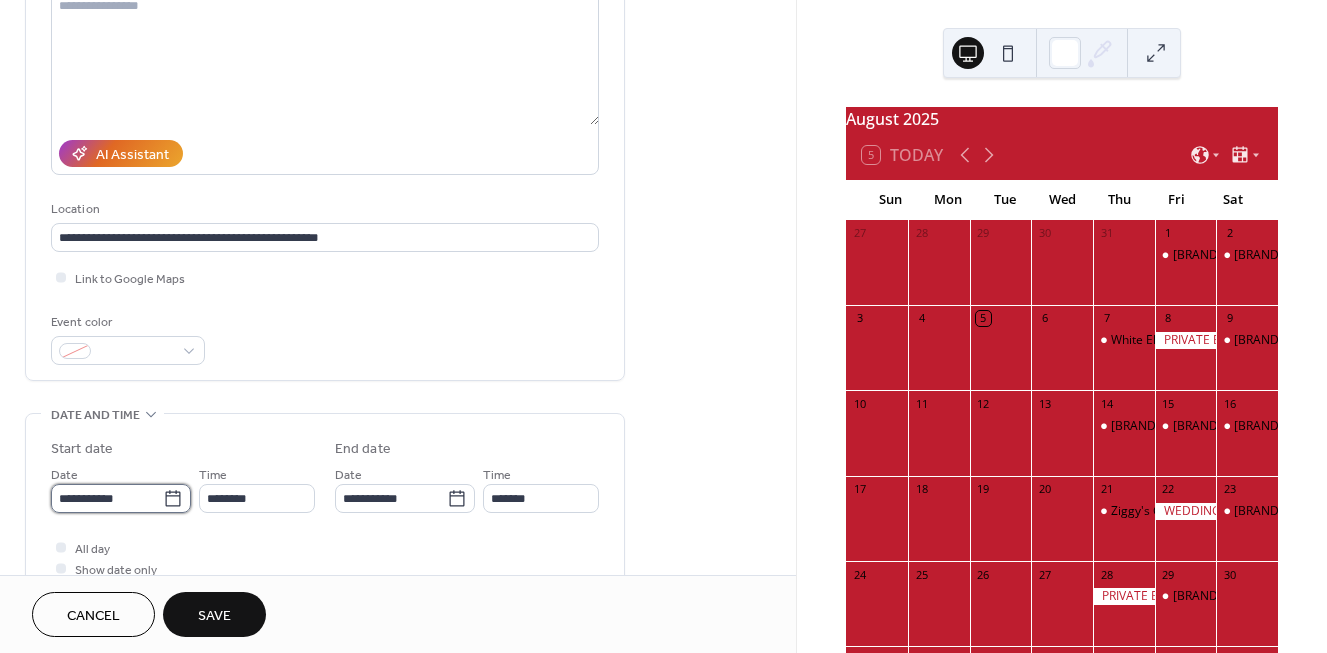 click on "**********" at bounding box center [107, 498] 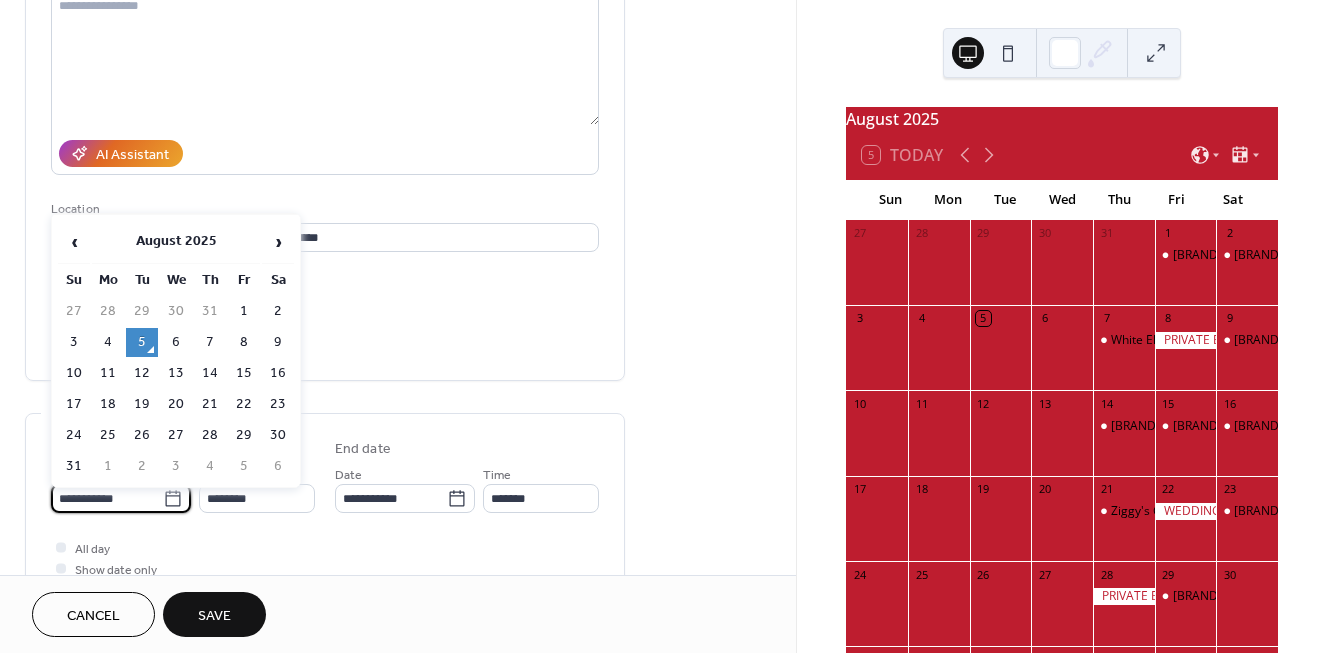 click on "30" at bounding box center (278, 435) 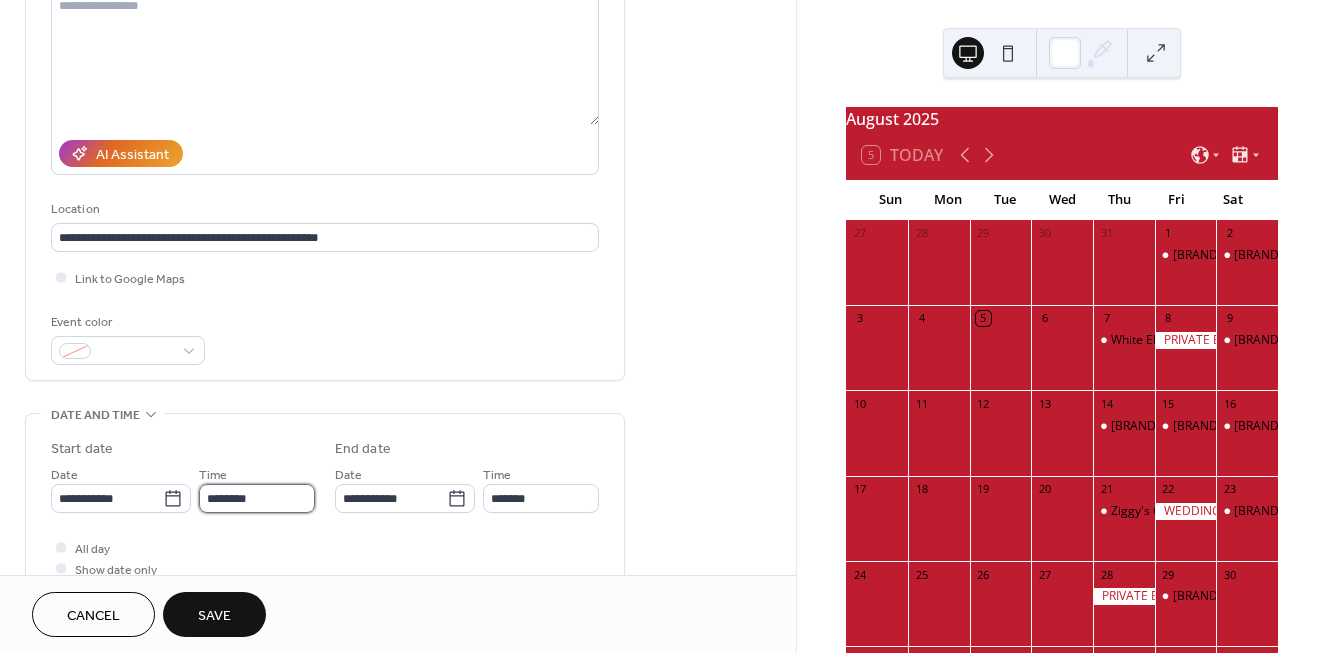 click on "********" at bounding box center (257, 498) 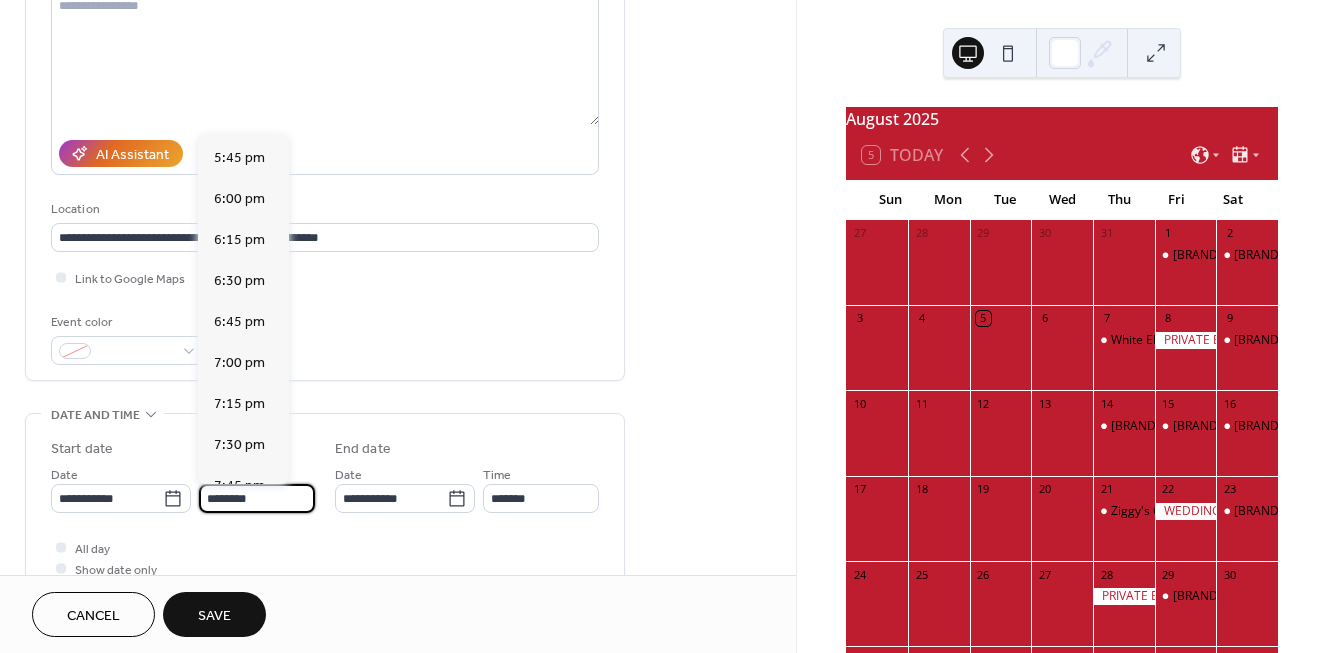 scroll, scrollTop: 2928, scrollLeft: 0, axis: vertical 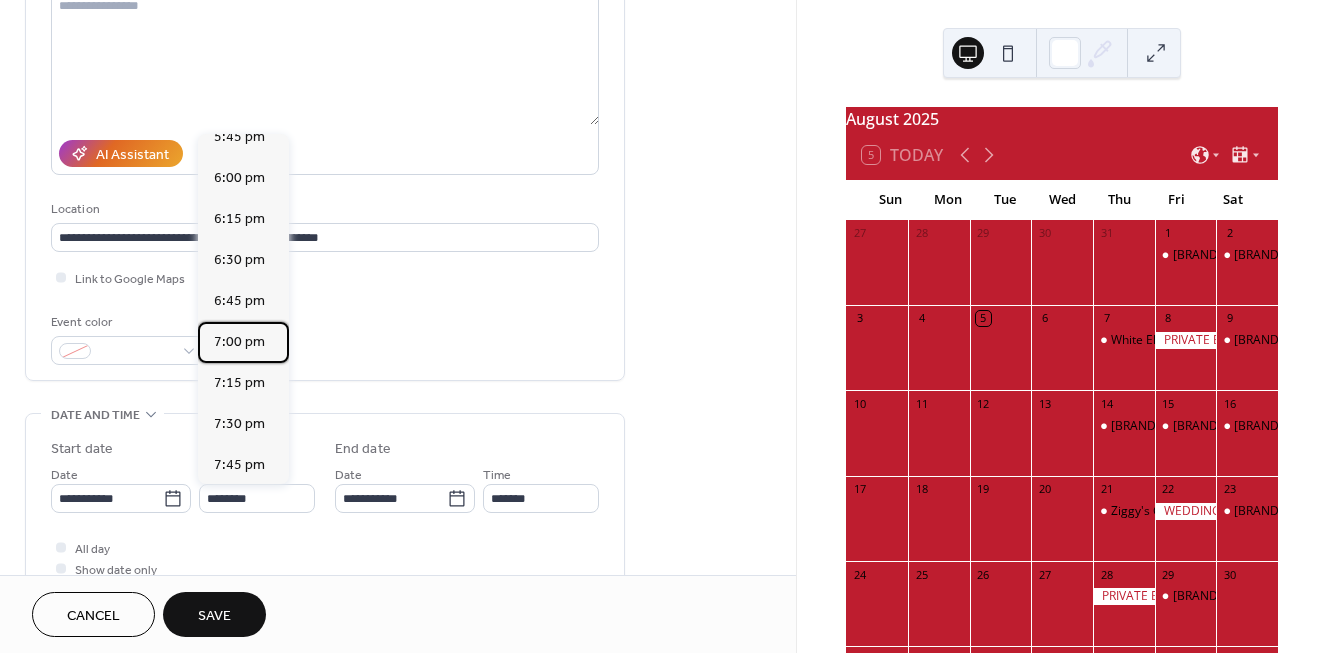click on "7:00 pm" at bounding box center [239, 342] 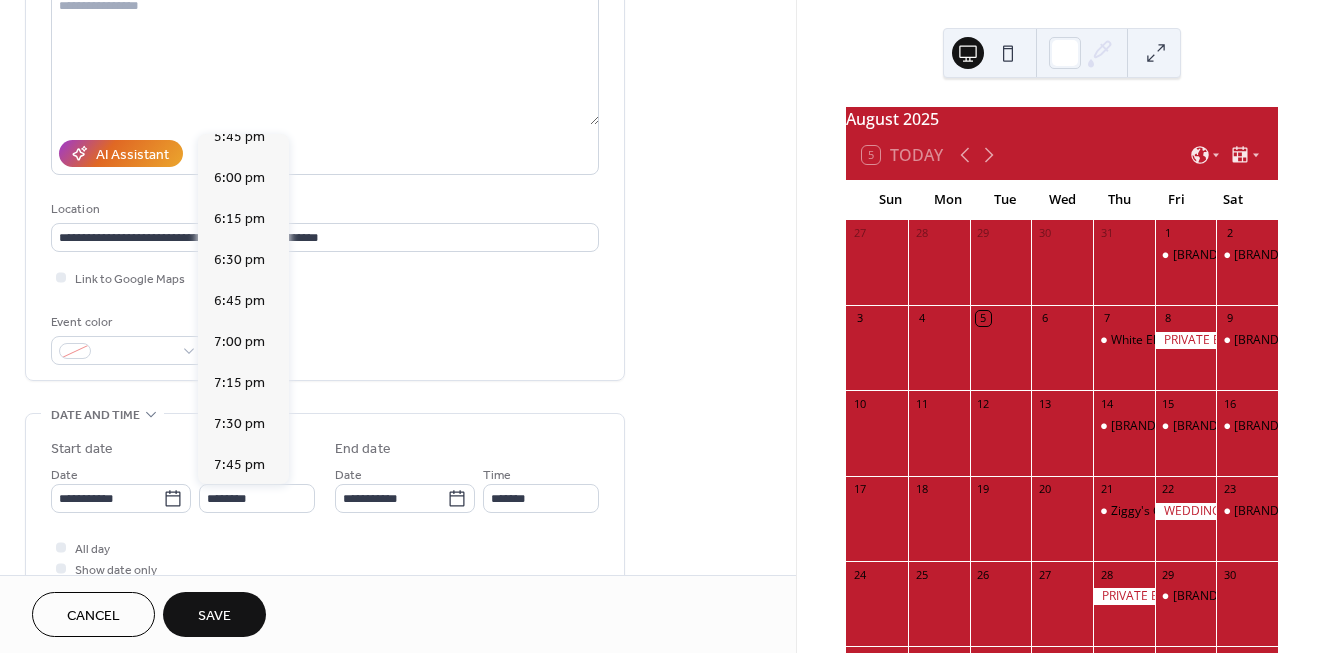 type on "*******" 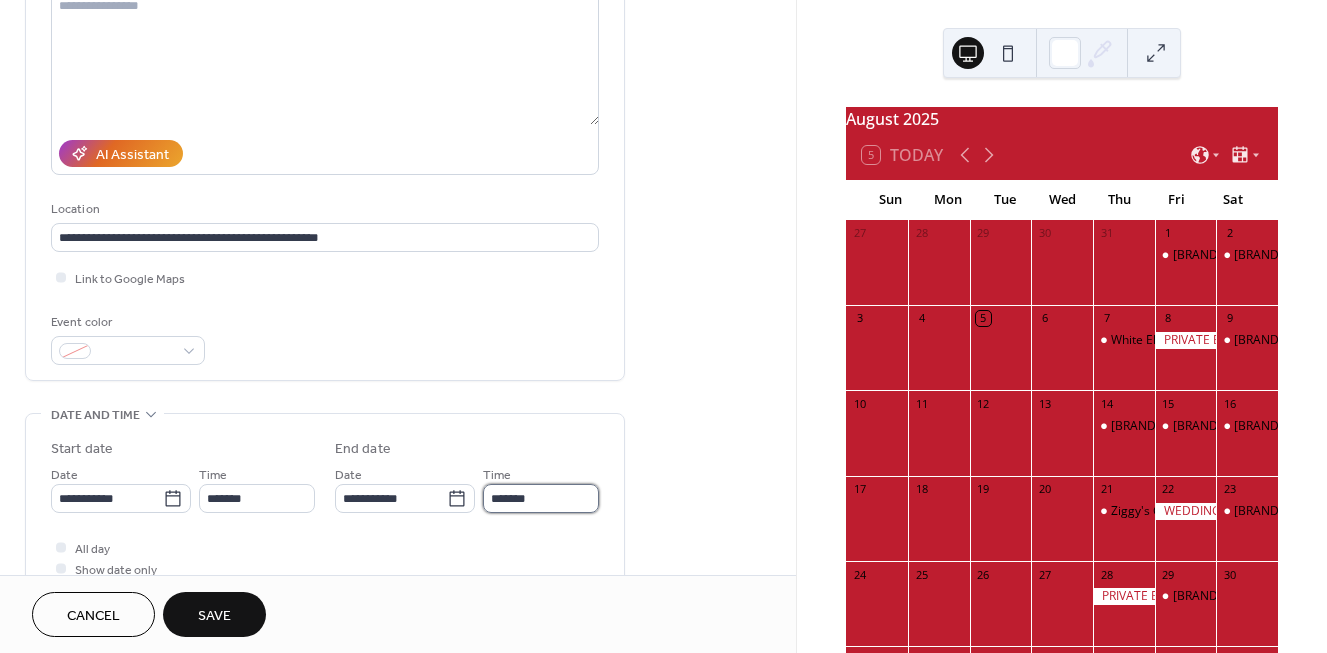 click on "*******" at bounding box center (541, 498) 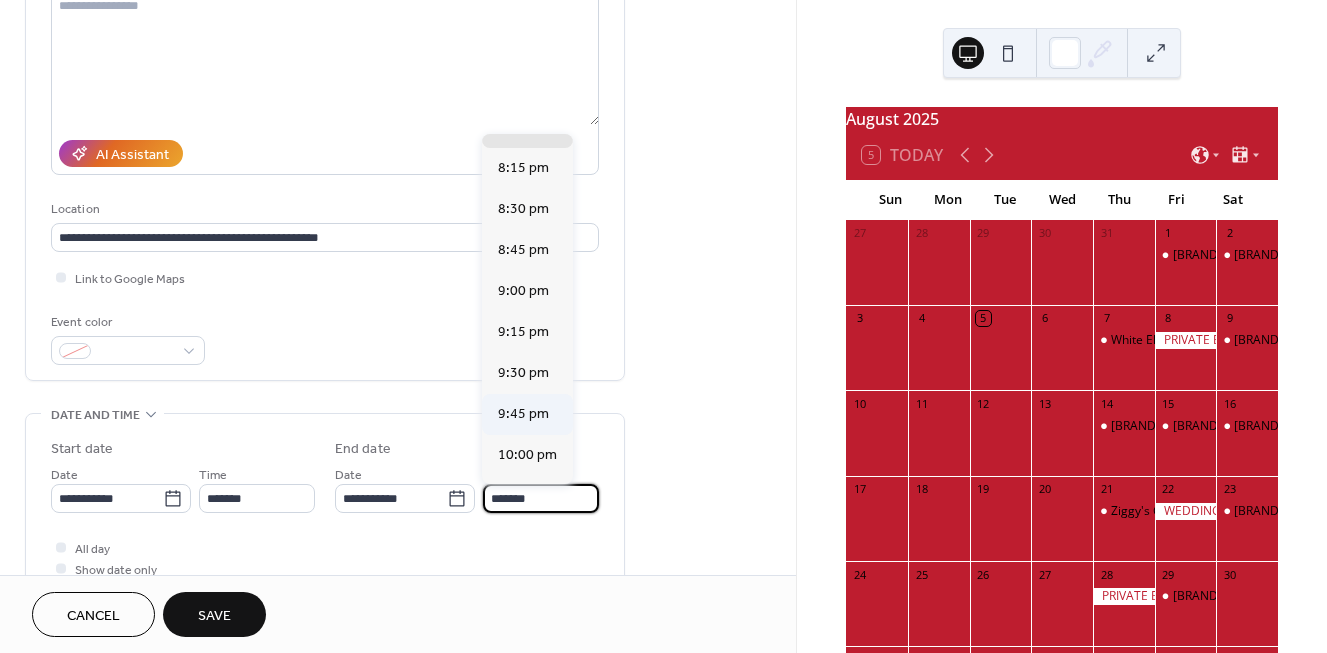 scroll, scrollTop: 168, scrollLeft: 0, axis: vertical 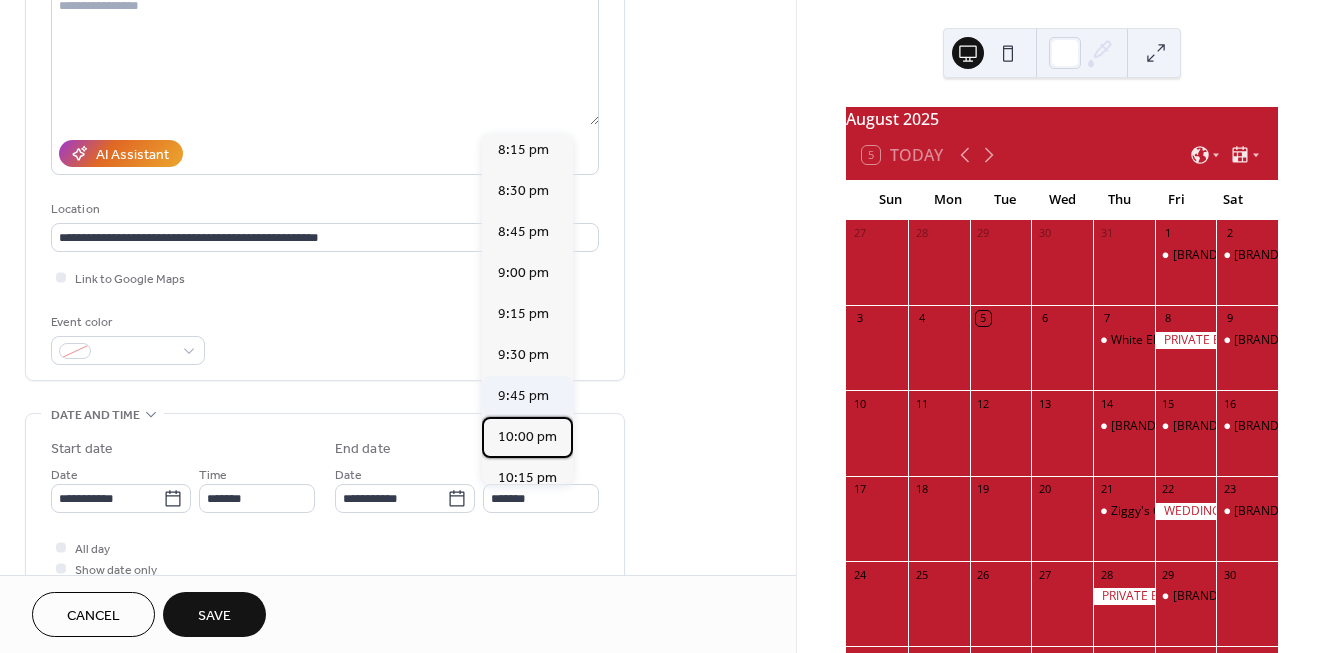 click on "10:00 pm" at bounding box center [527, 437] 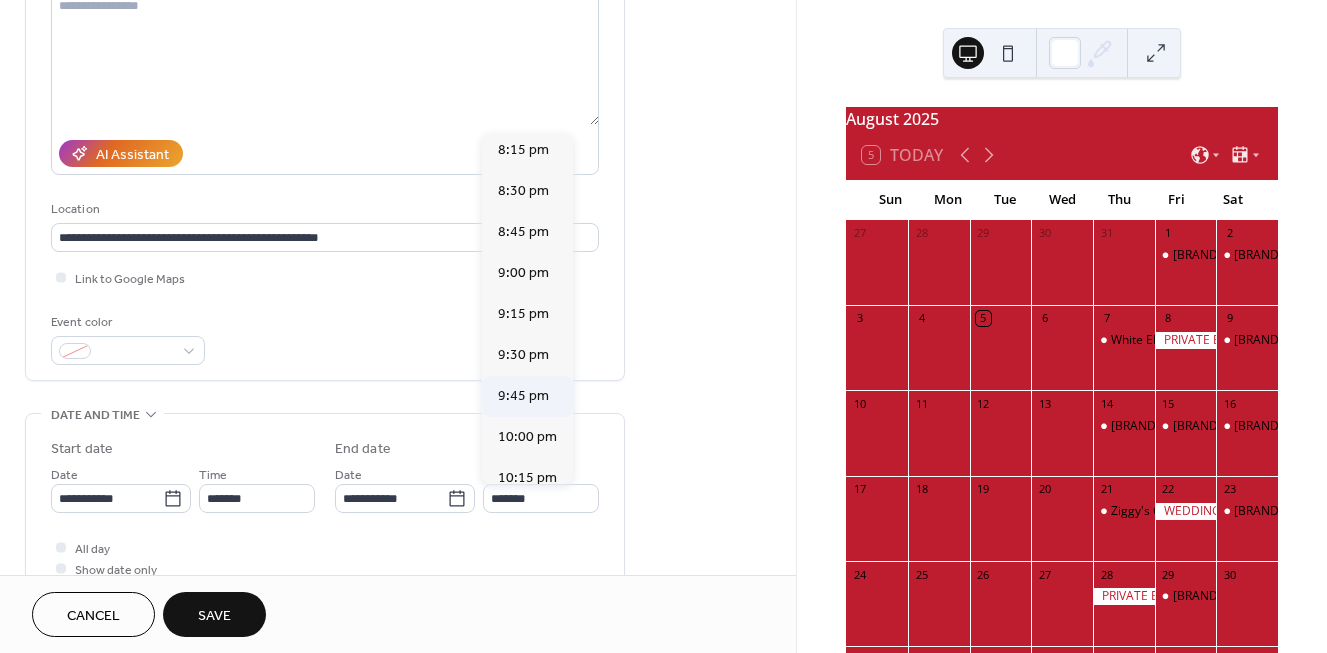 type on "********" 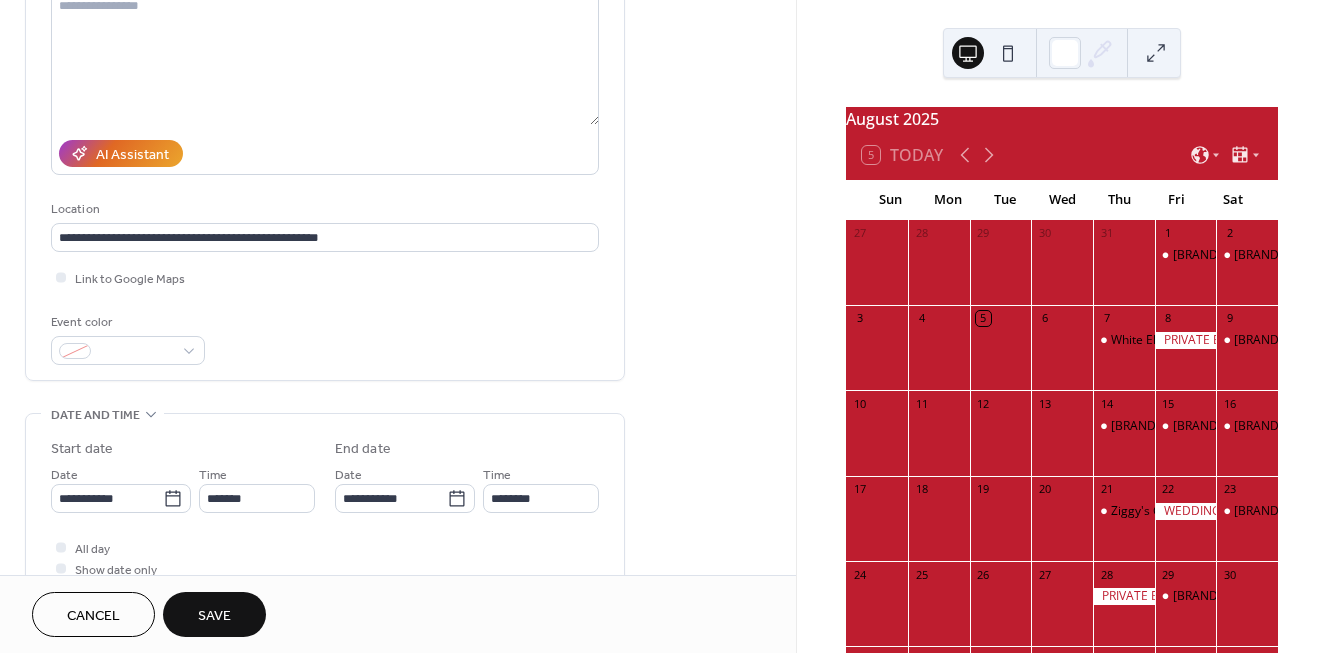 click on "**********" at bounding box center [398, 482] 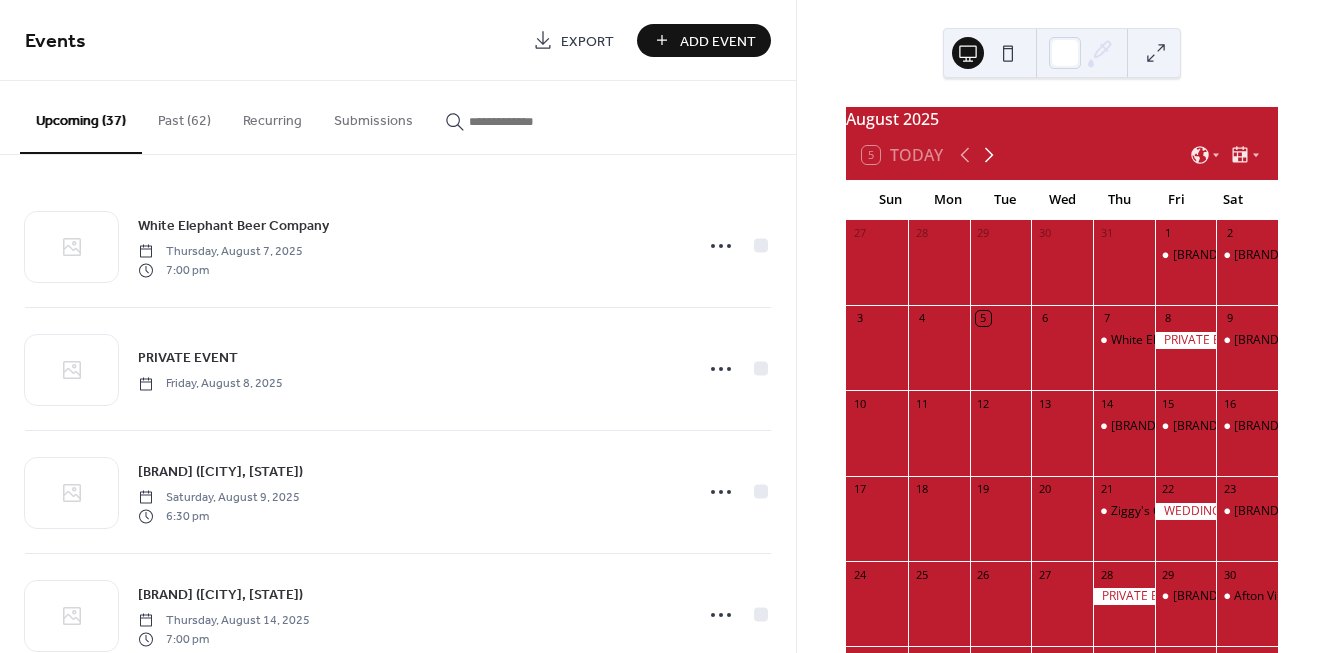 click 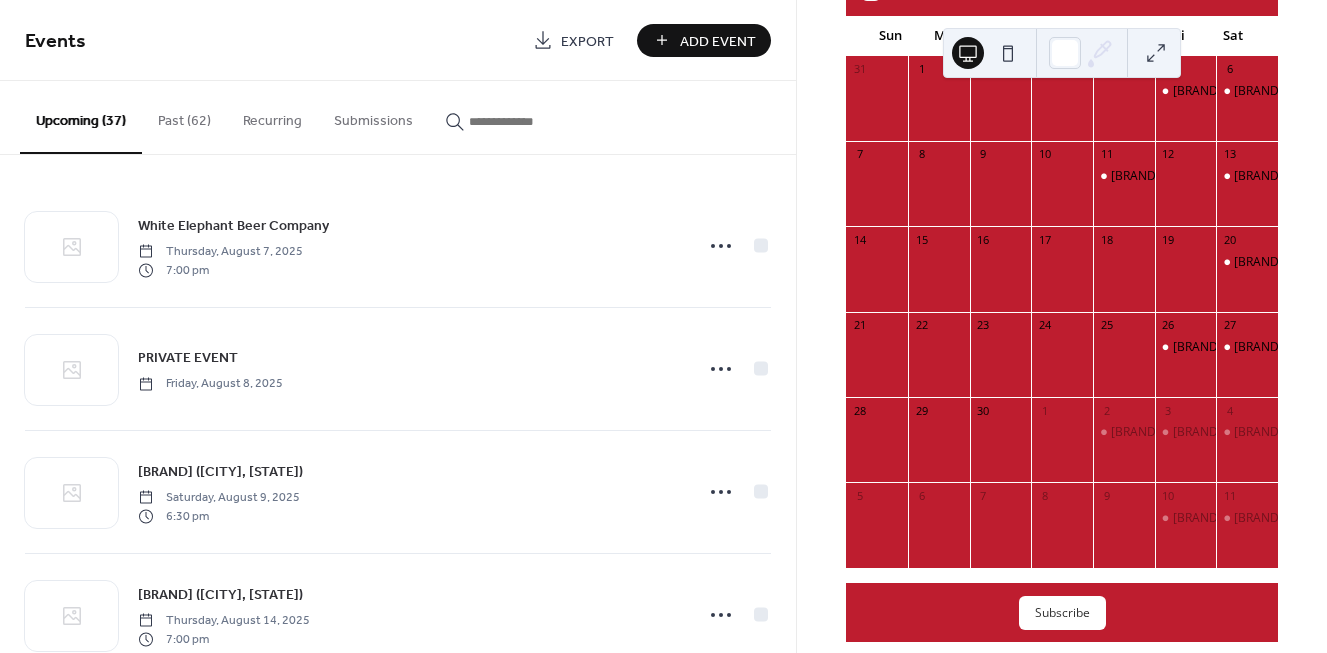 scroll, scrollTop: 243, scrollLeft: 0, axis: vertical 